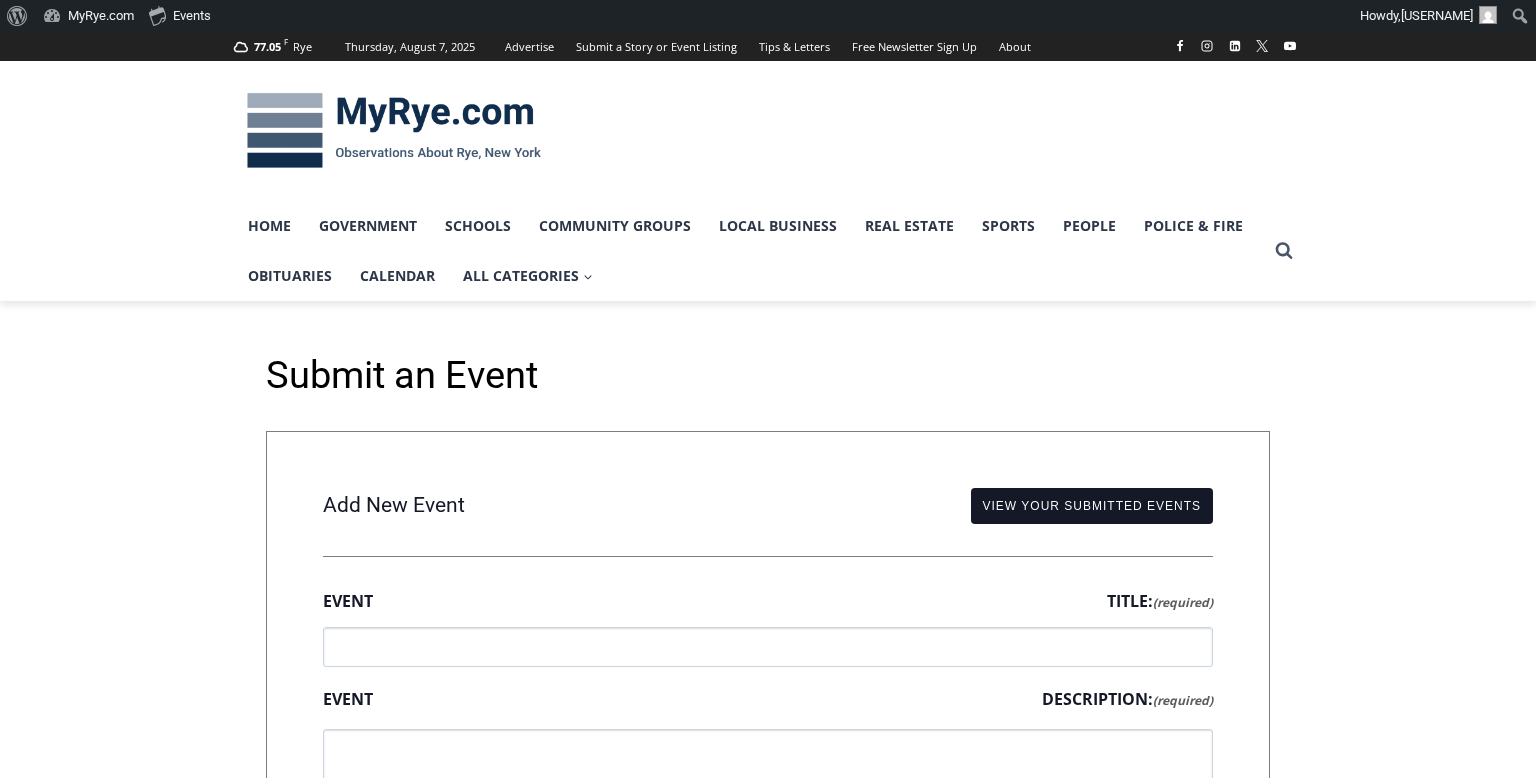 scroll, scrollTop: 0, scrollLeft: 0, axis: both 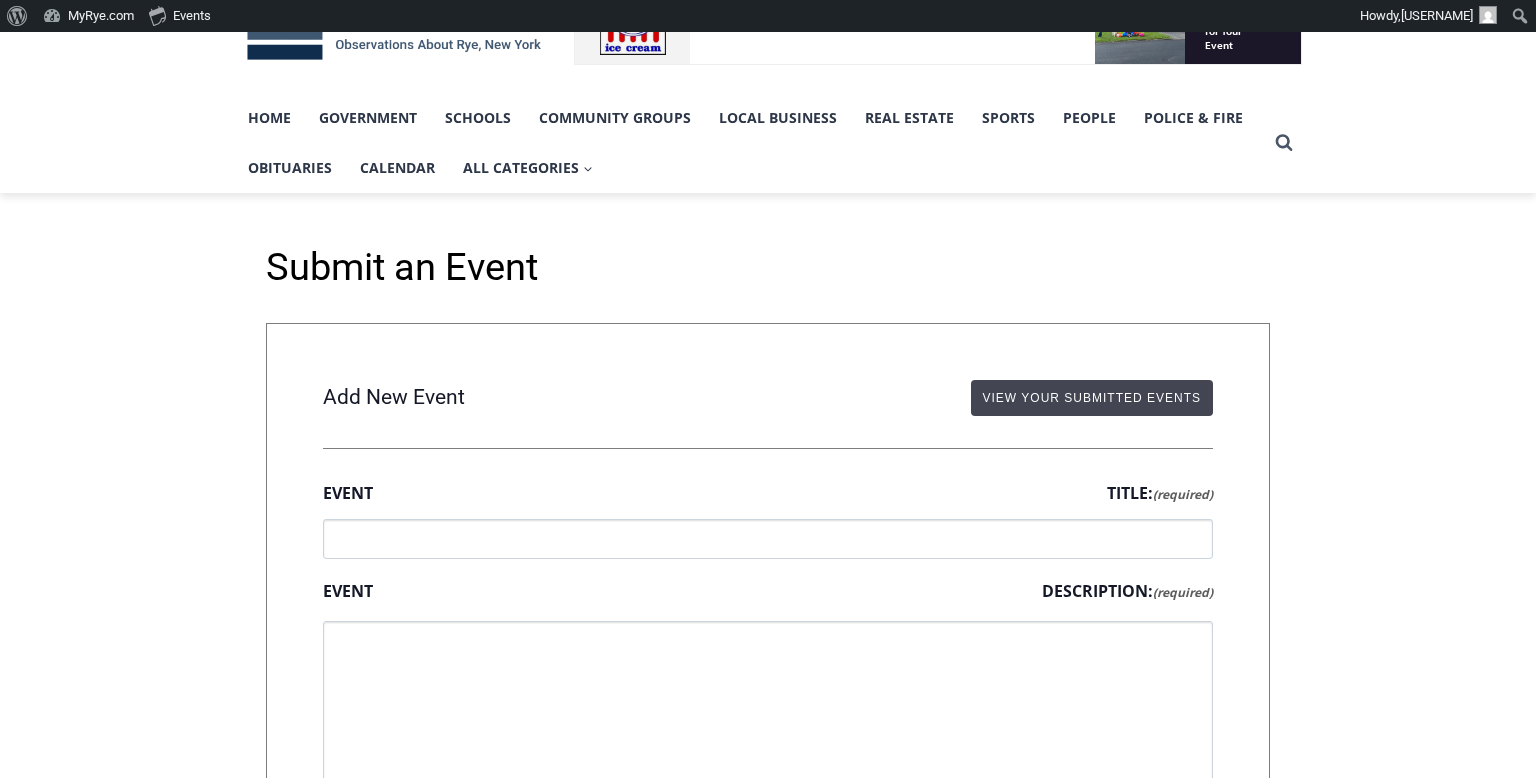 drag, startPoint x: 1098, startPoint y: 396, endPoint x: 1307, endPoint y: 439, distance: 213.3776 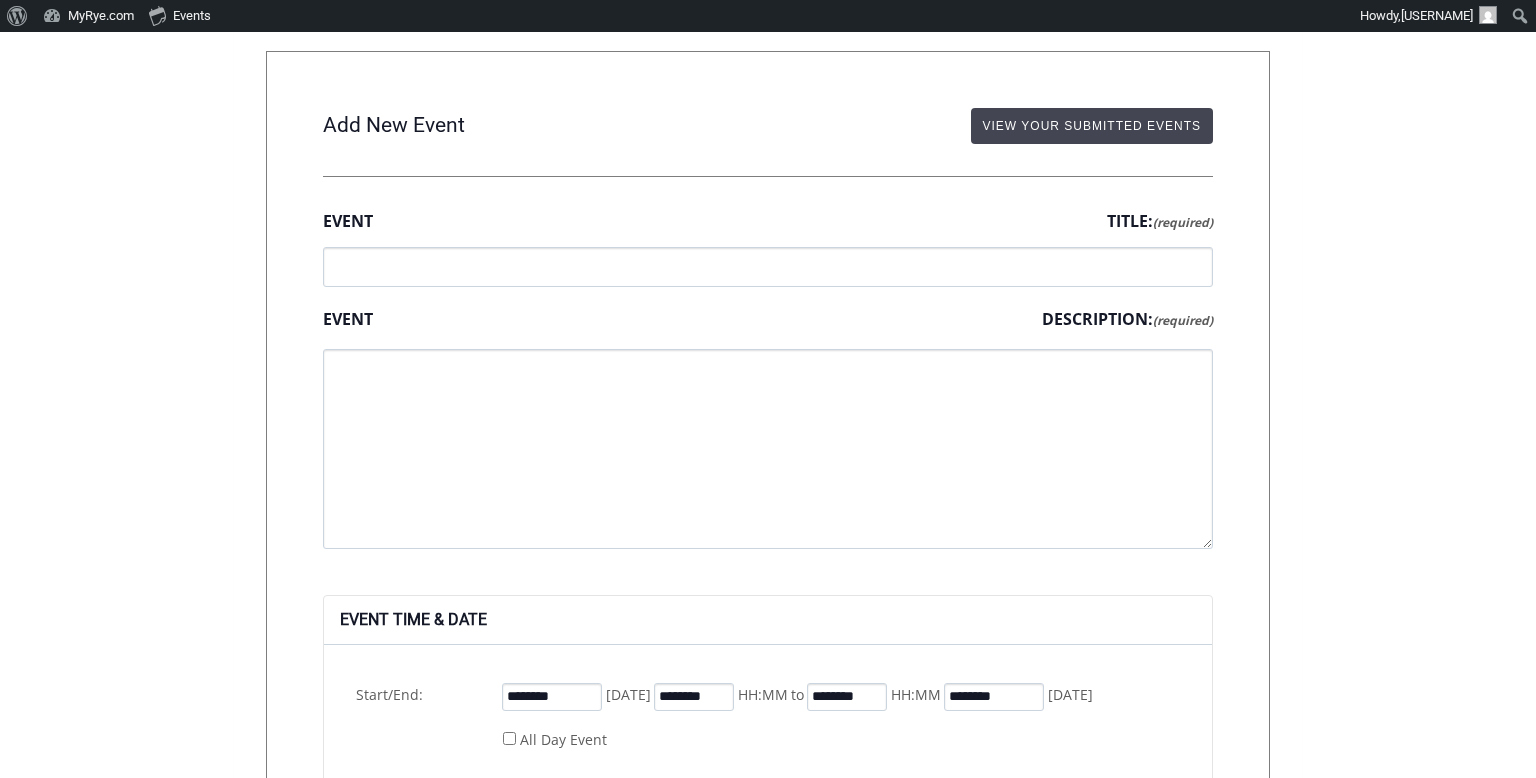 scroll, scrollTop: 408, scrollLeft: 0, axis: vertical 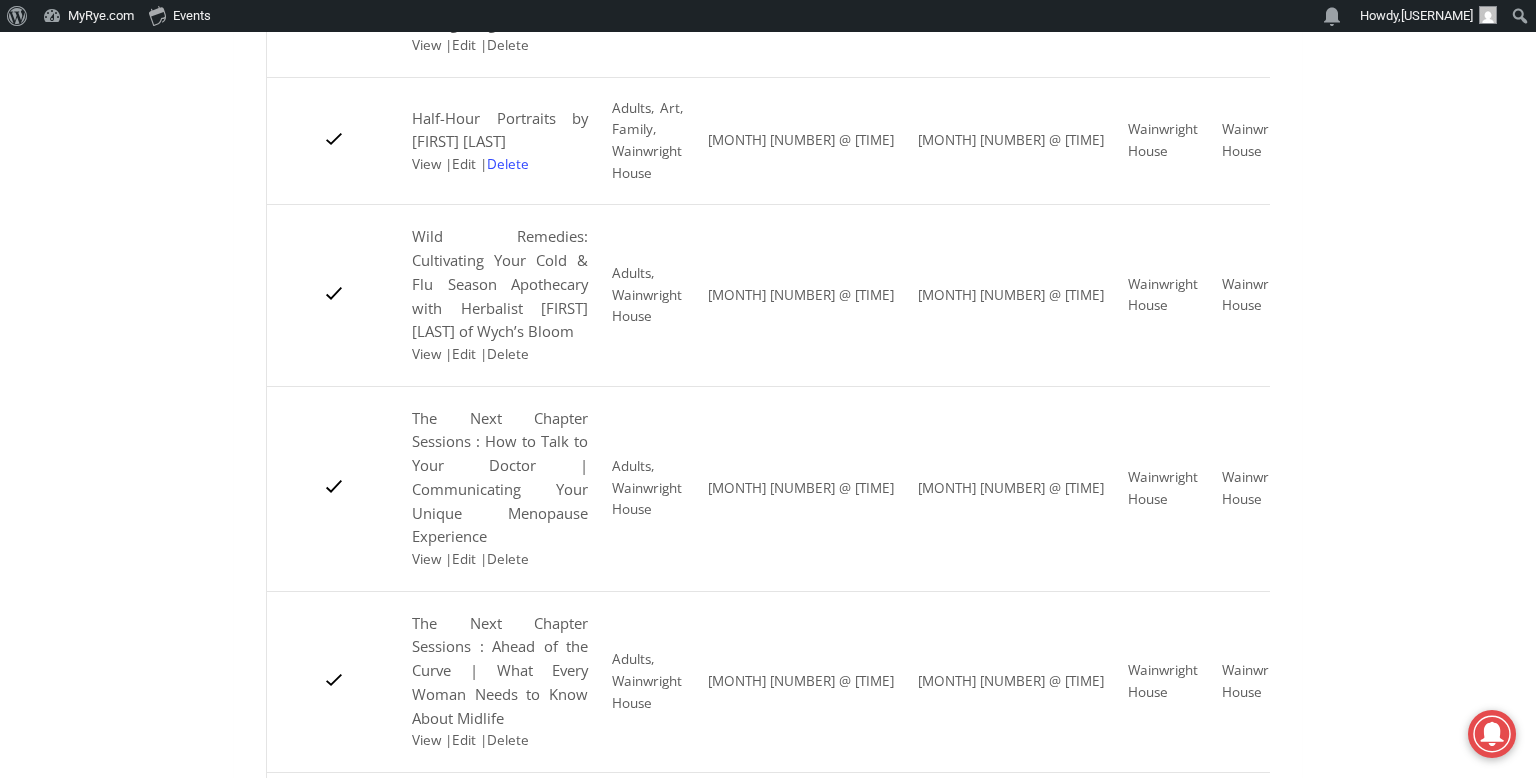 click on "Delete" at bounding box center [508, 164] 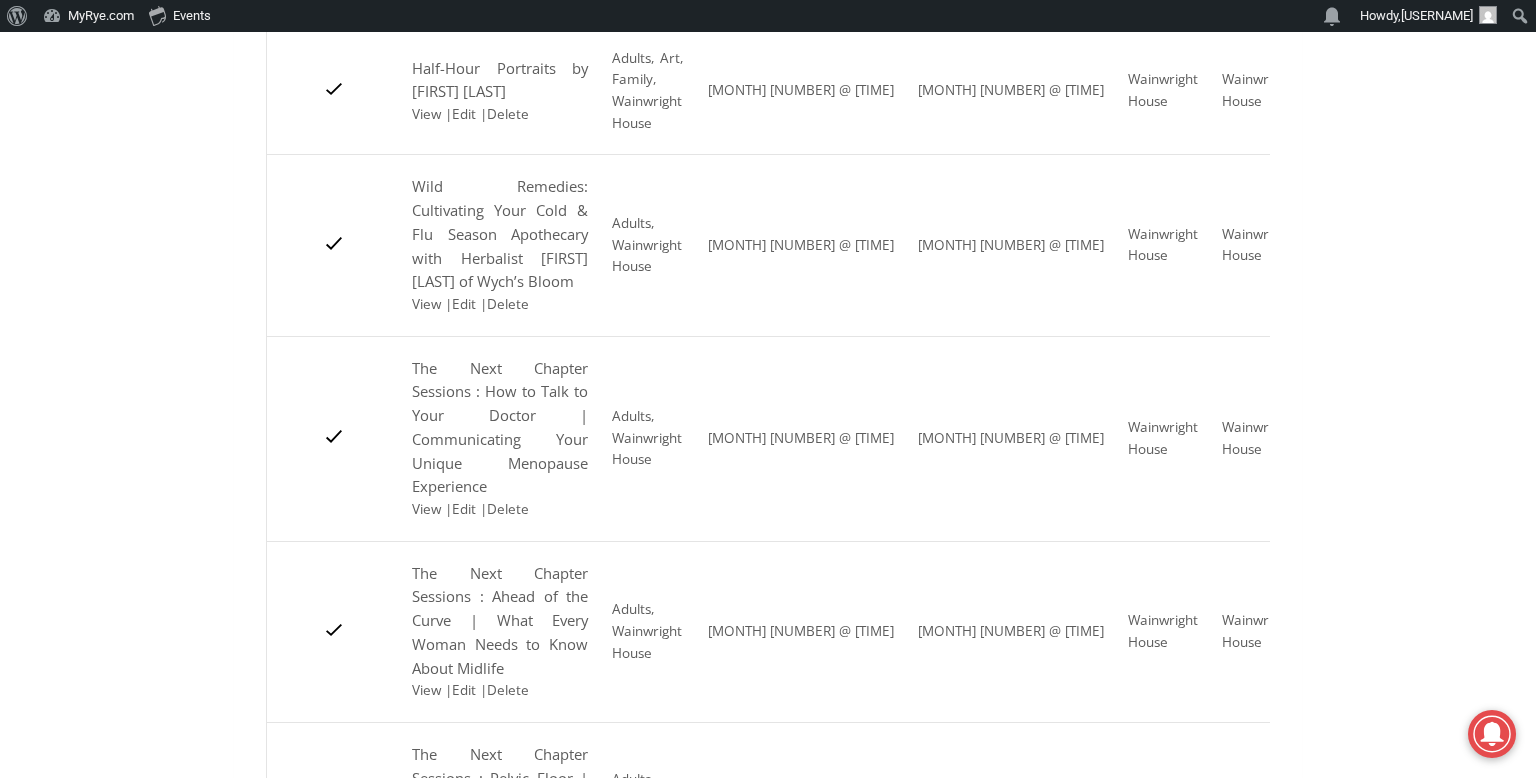 scroll, scrollTop: 1364, scrollLeft: 0, axis: vertical 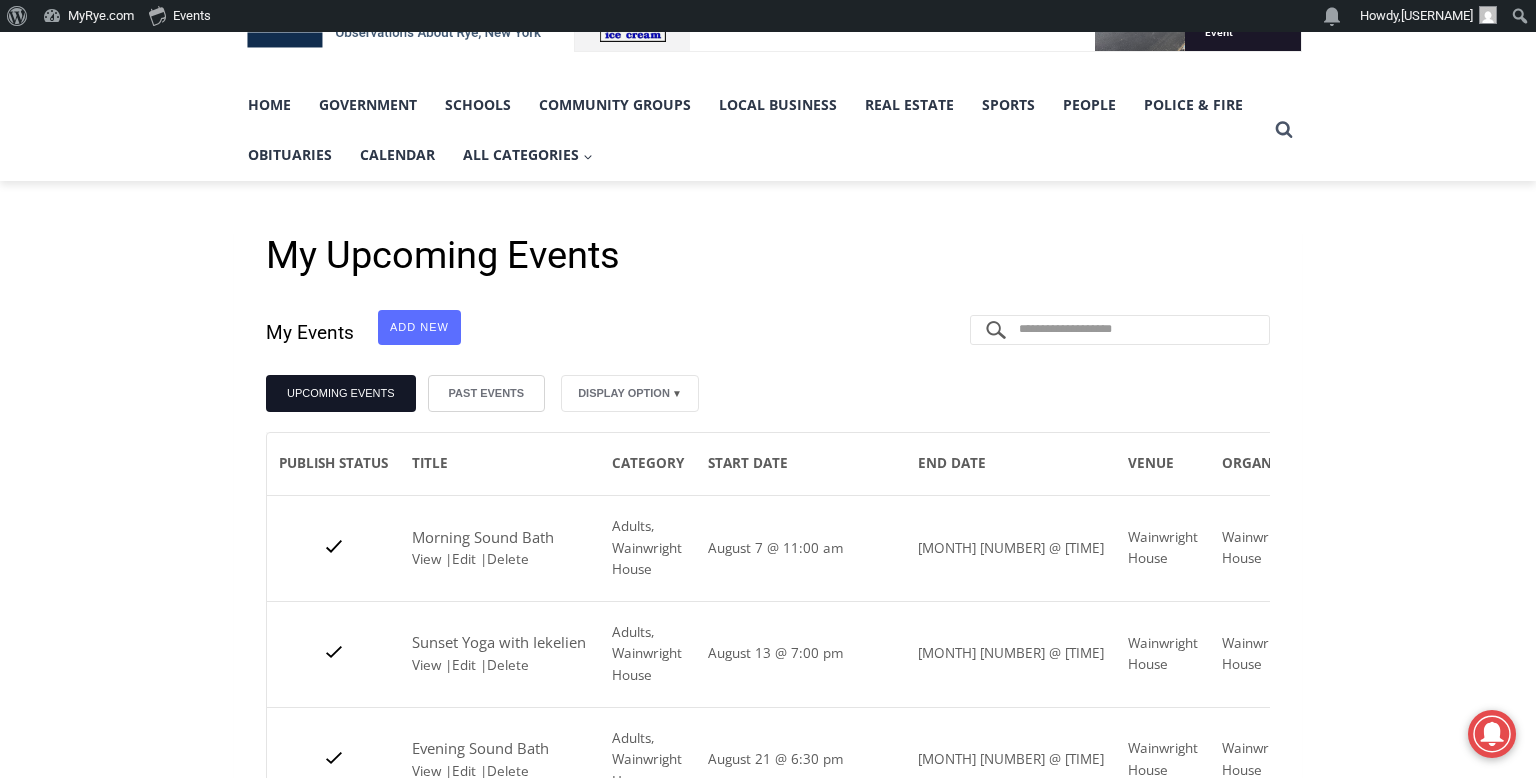 click on "Add New" at bounding box center (419, 327) 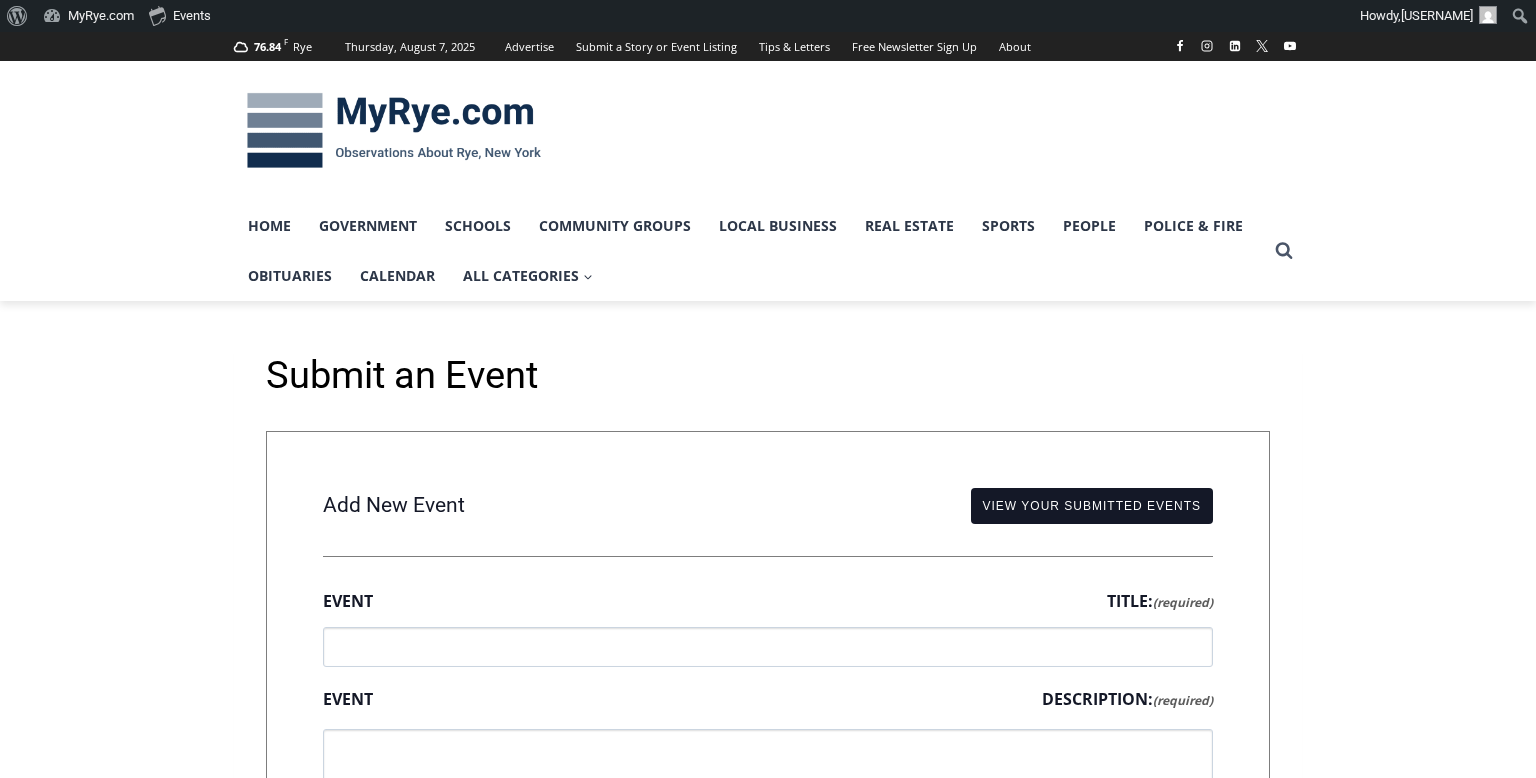 scroll, scrollTop: 0, scrollLeft: 0, axis: both 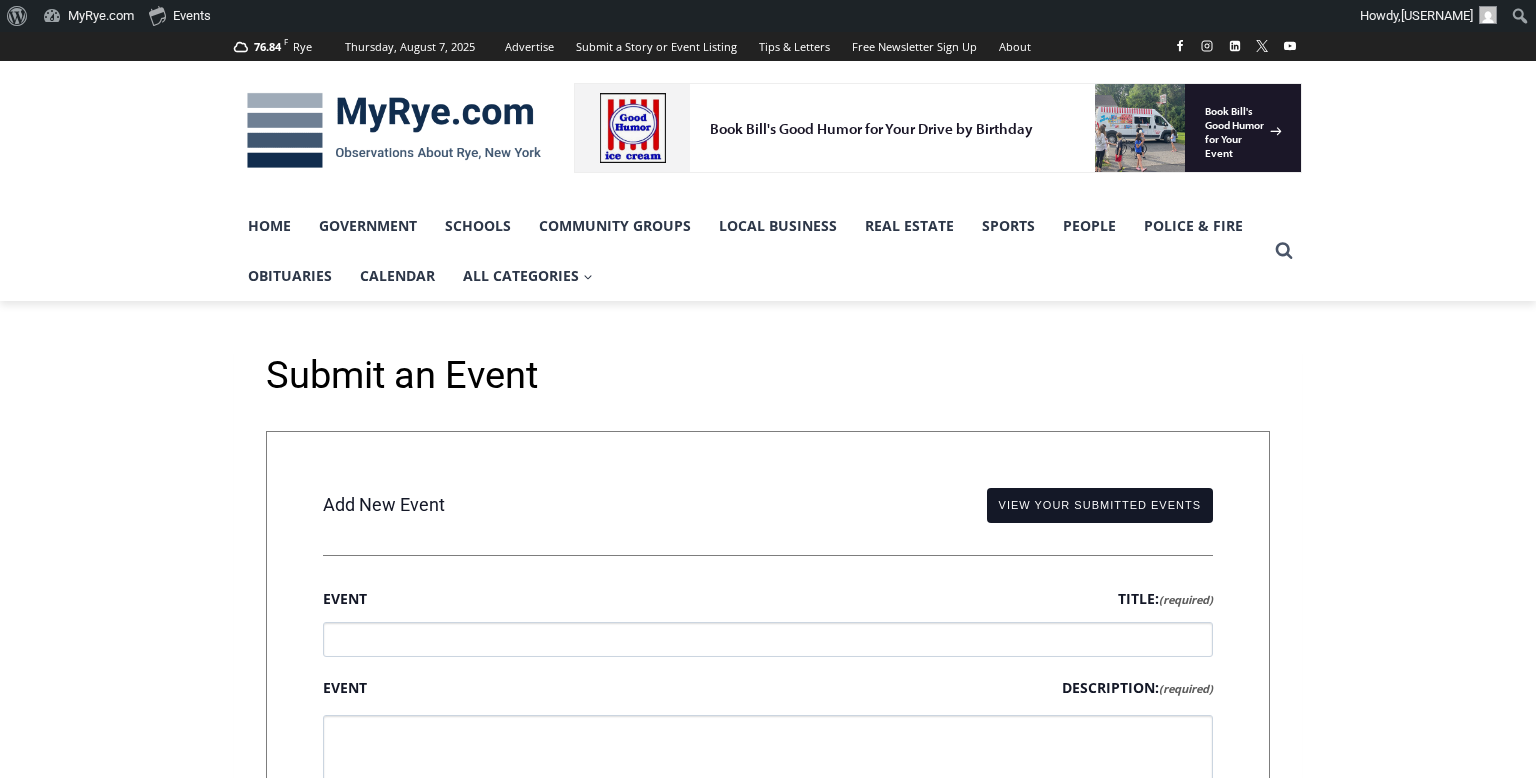 type on "******" 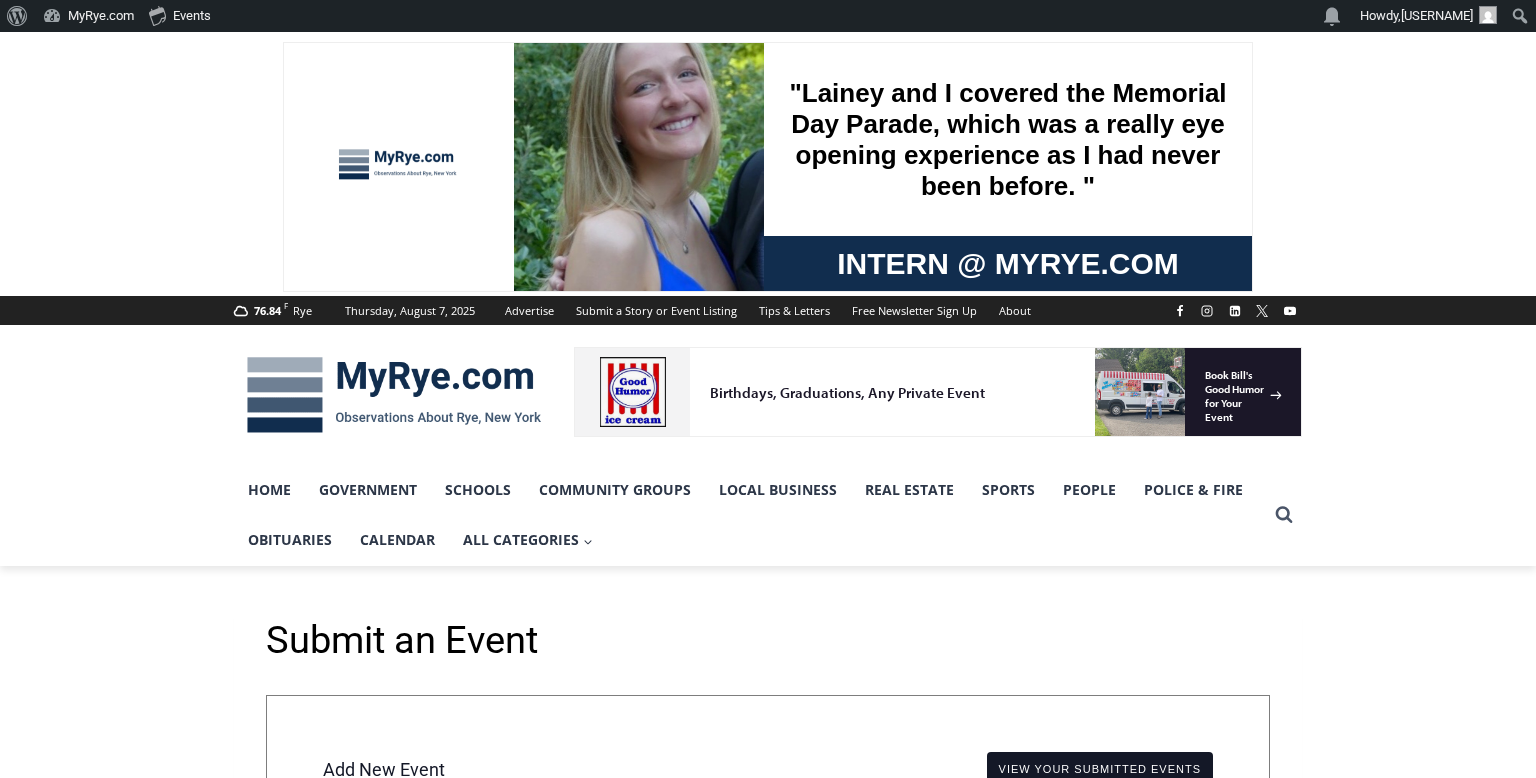 scroll, scrollTop: 0, scrollLeft: 0, axis: both 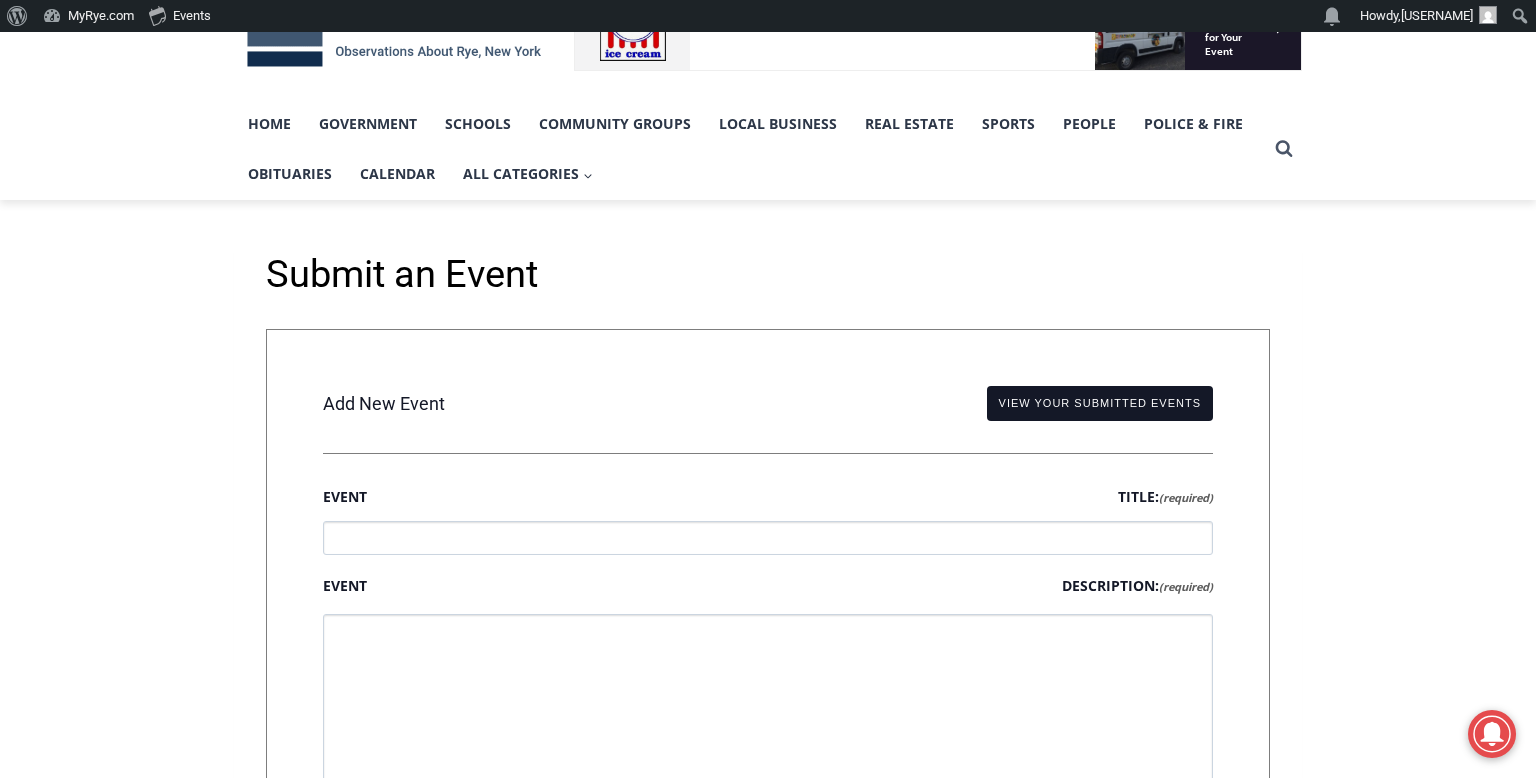 drag, startPoint x: 420, startPoint y: 440, endPoint x: 405, endPoint y: 1, distance: 439.2562 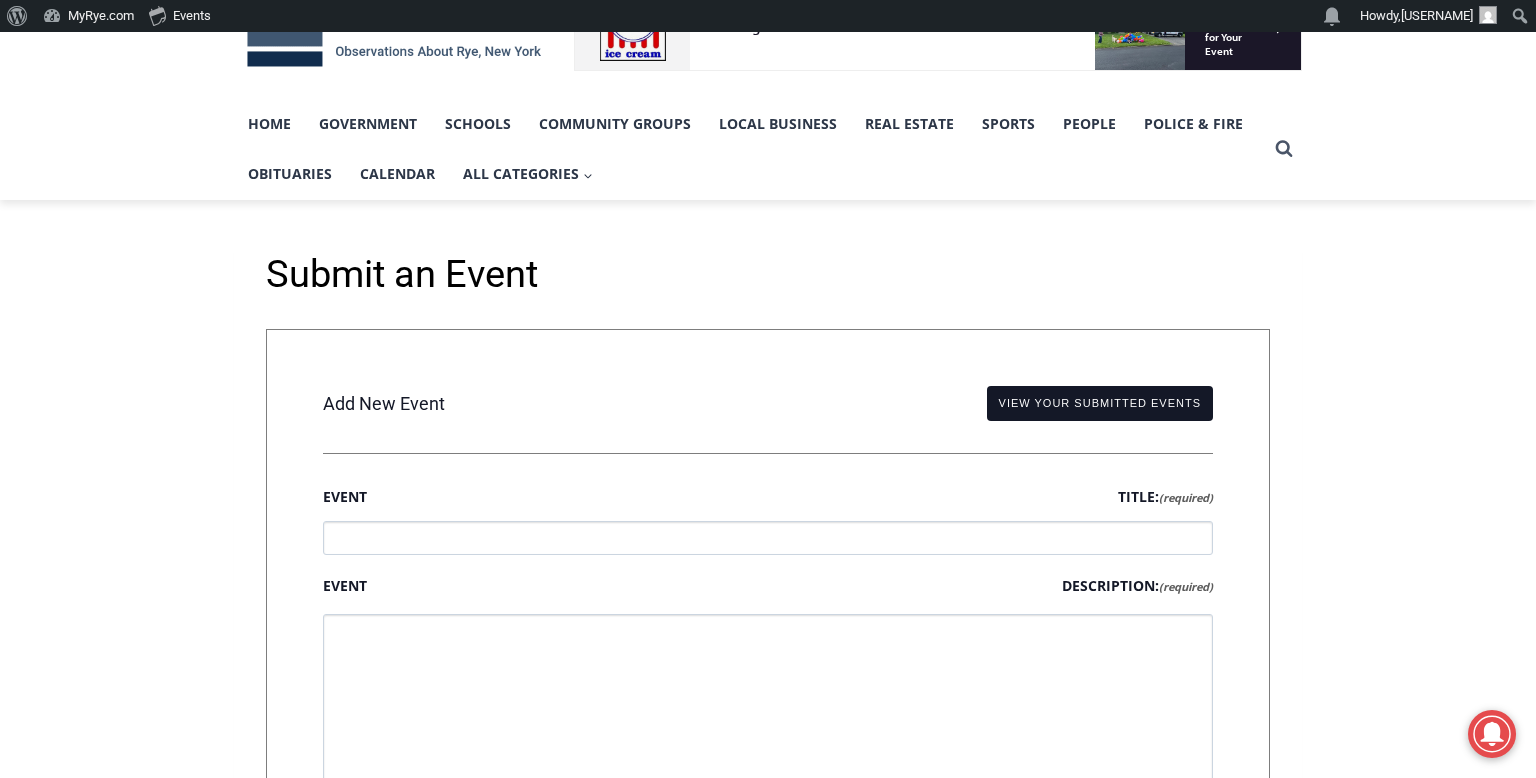 click on "Event Title:  (required)" at bounding box center [768, 538] 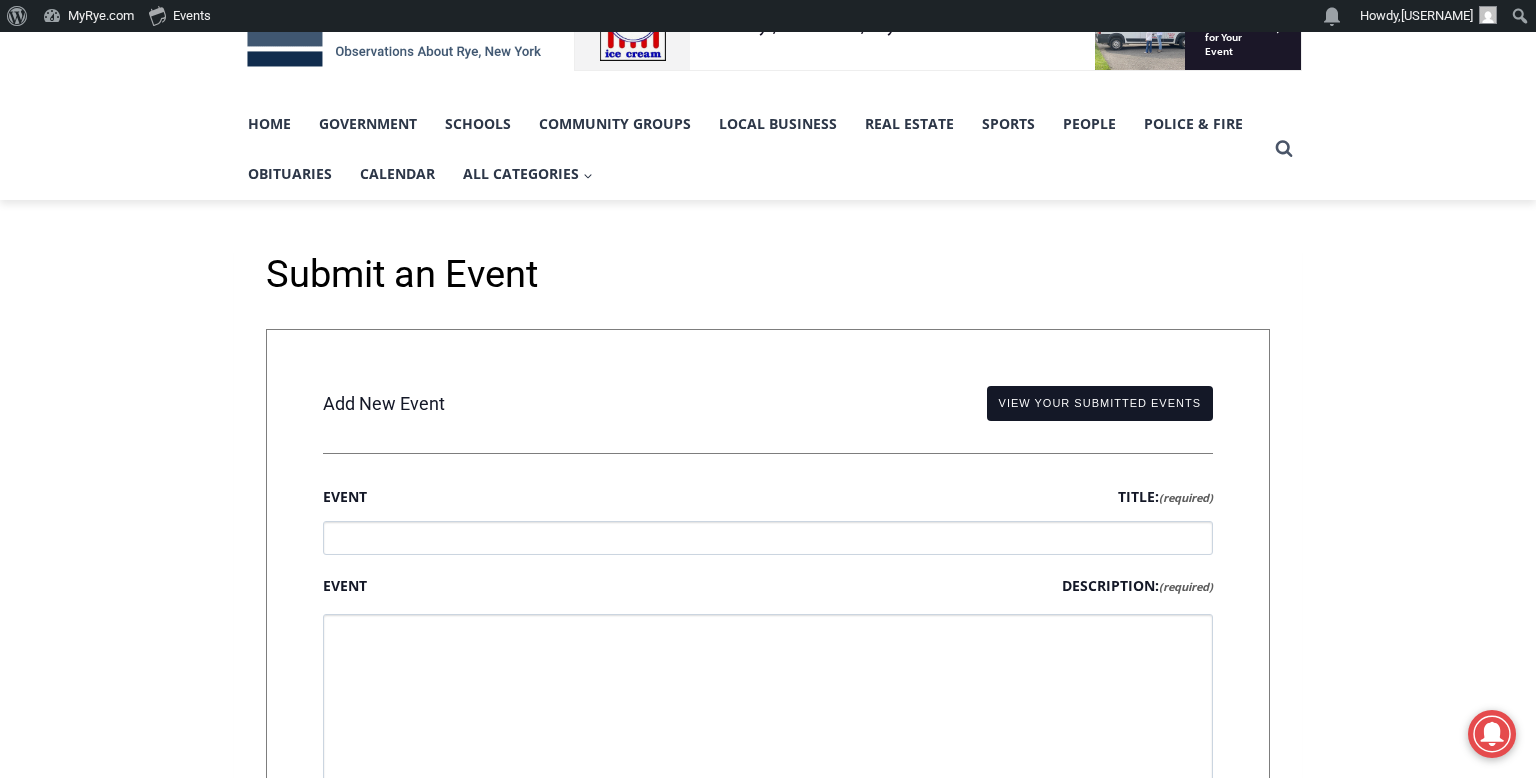 paste on "**********" 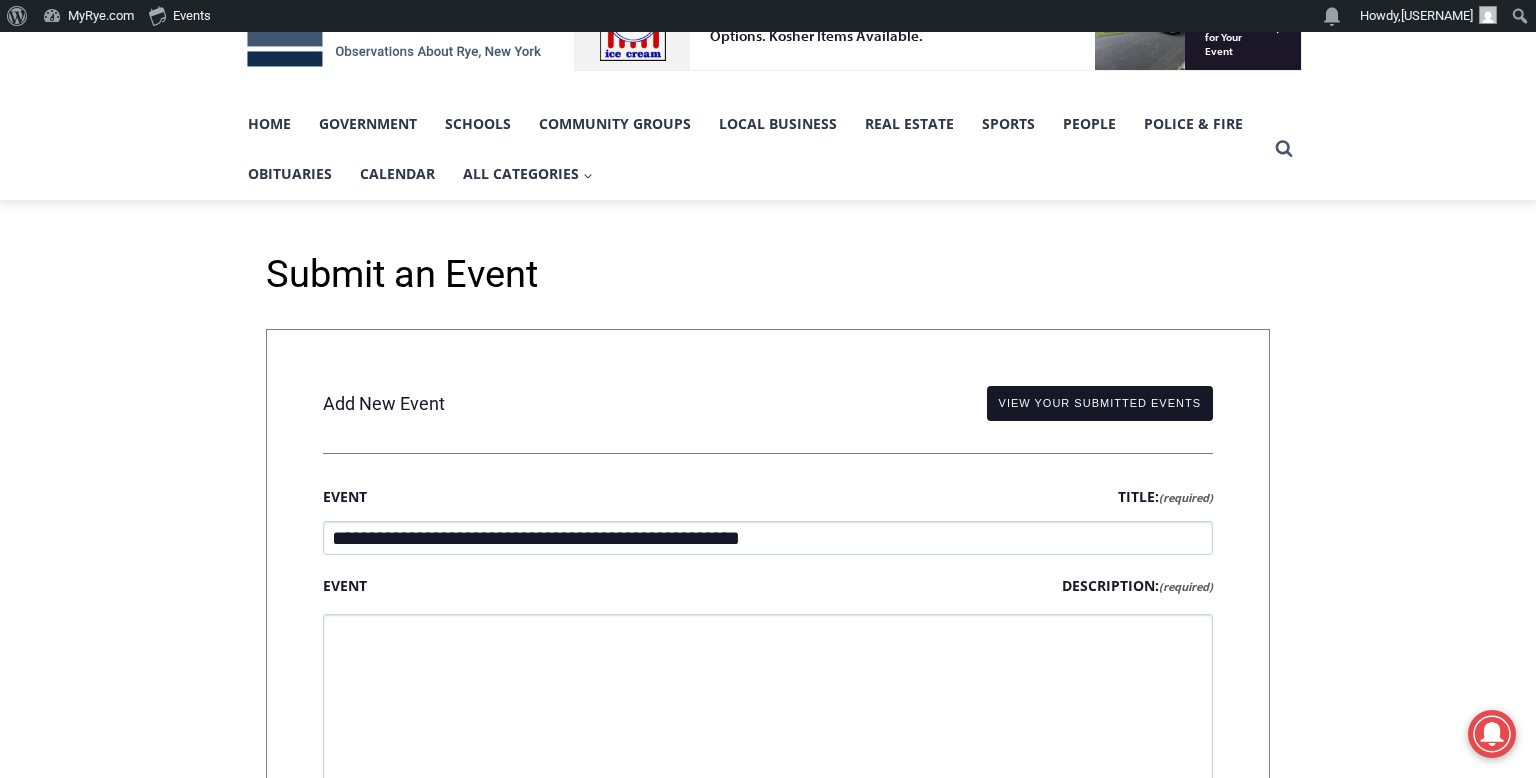 type on "**********" 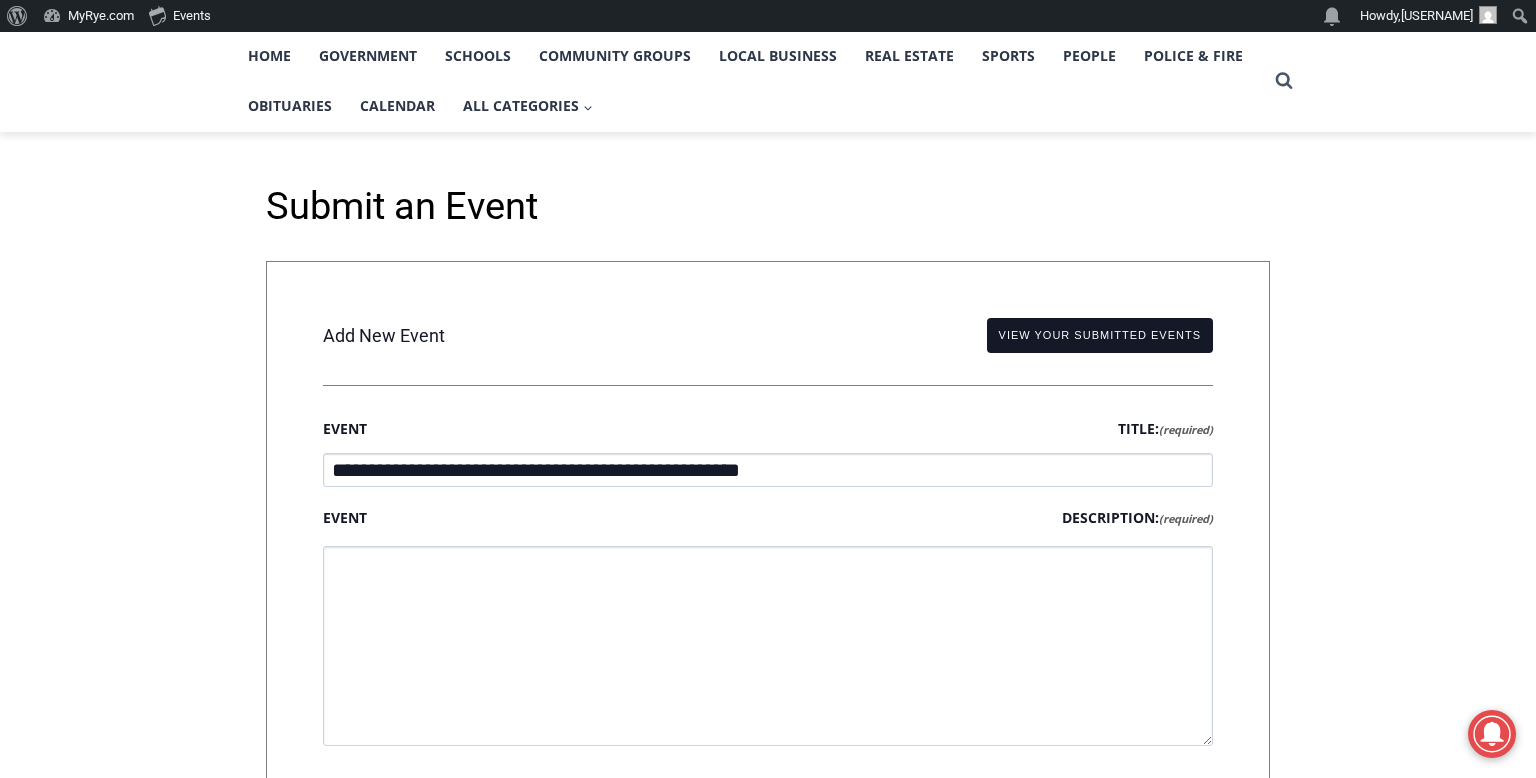 scroll, scrollTop: 479, scrollLeft: 0, axis: vertical 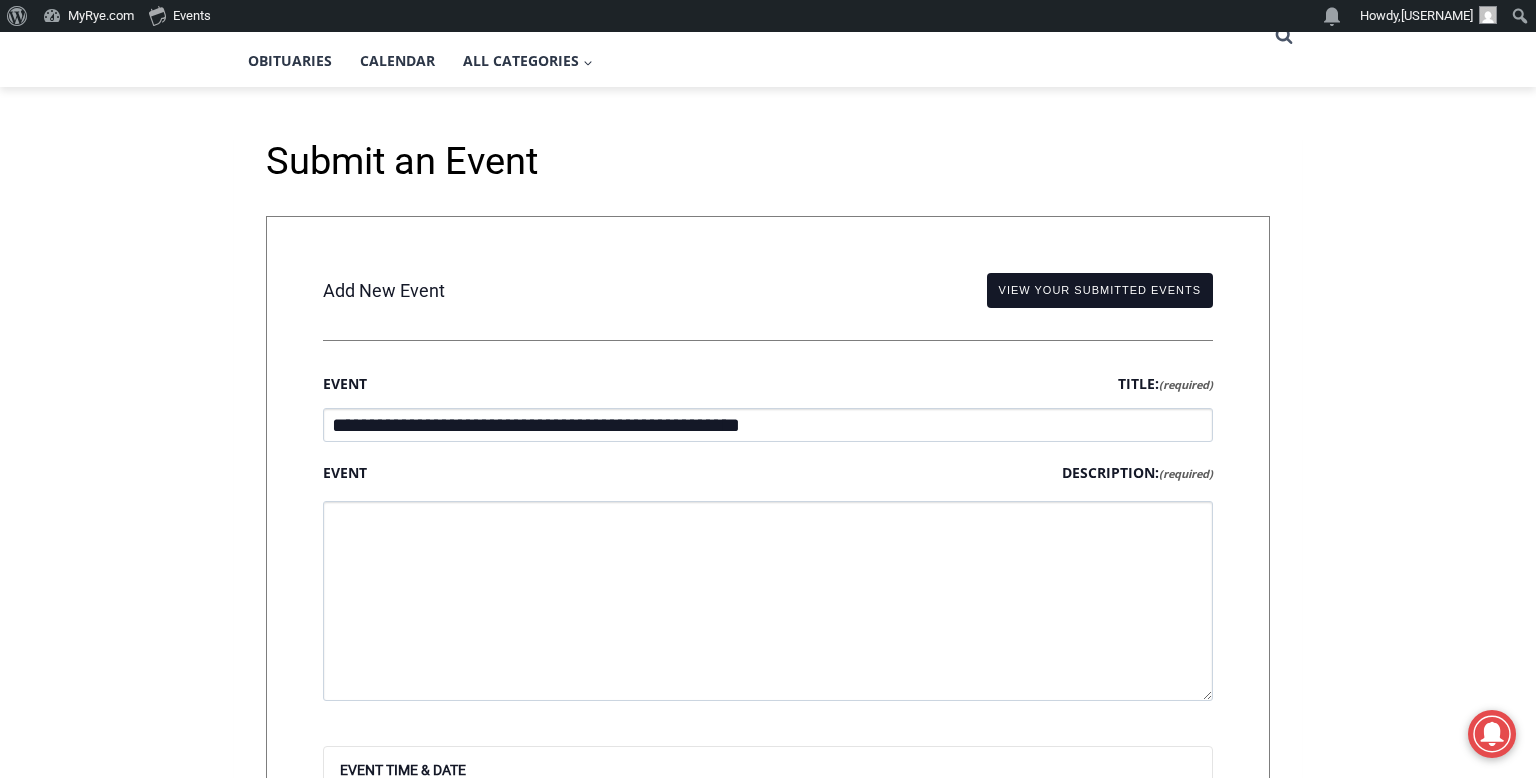 click on "Event Description:  (required)" at bounding box center (768, 601) 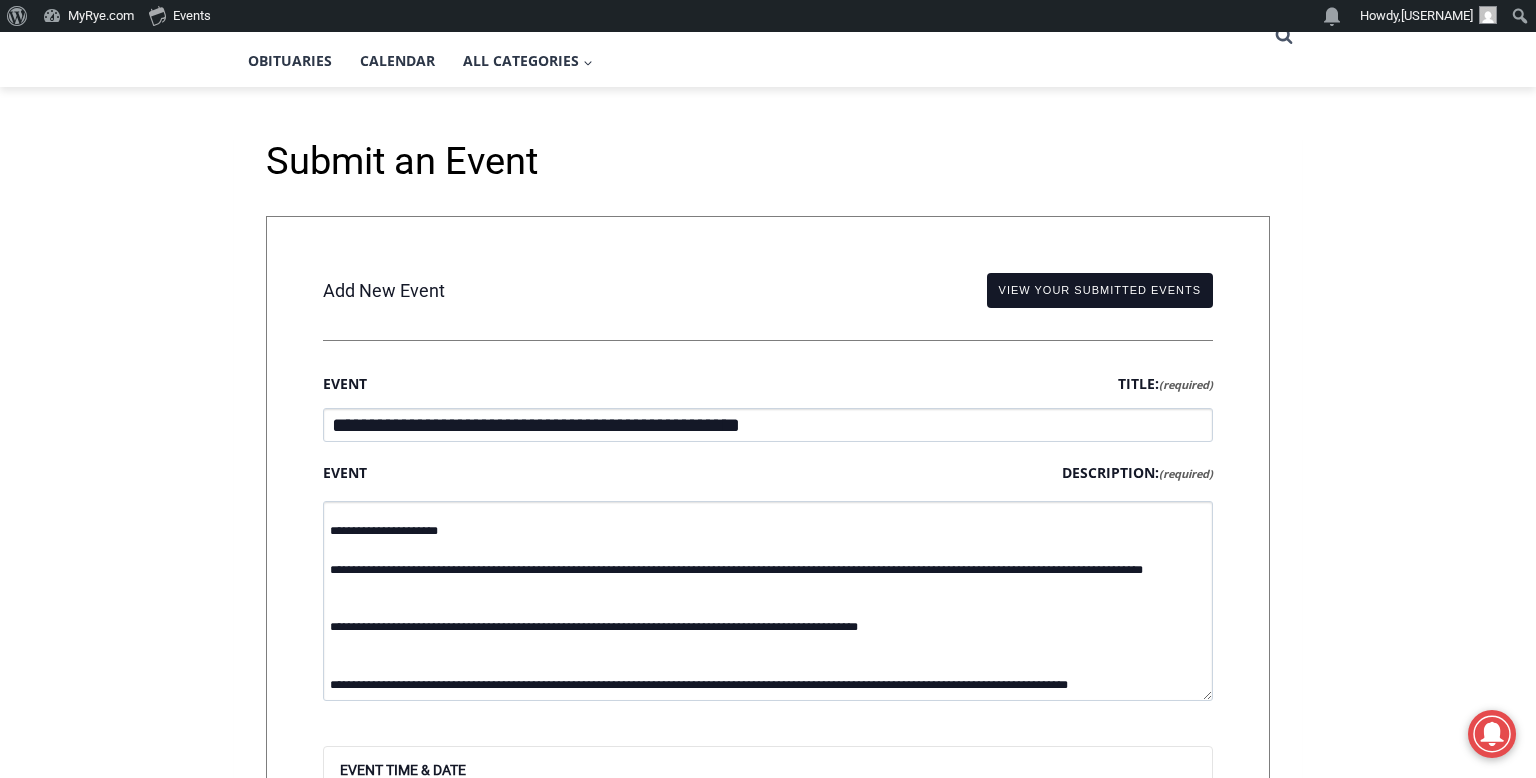 scroll, scrollTop: 80, scrollLeft: 0, axis: vertical 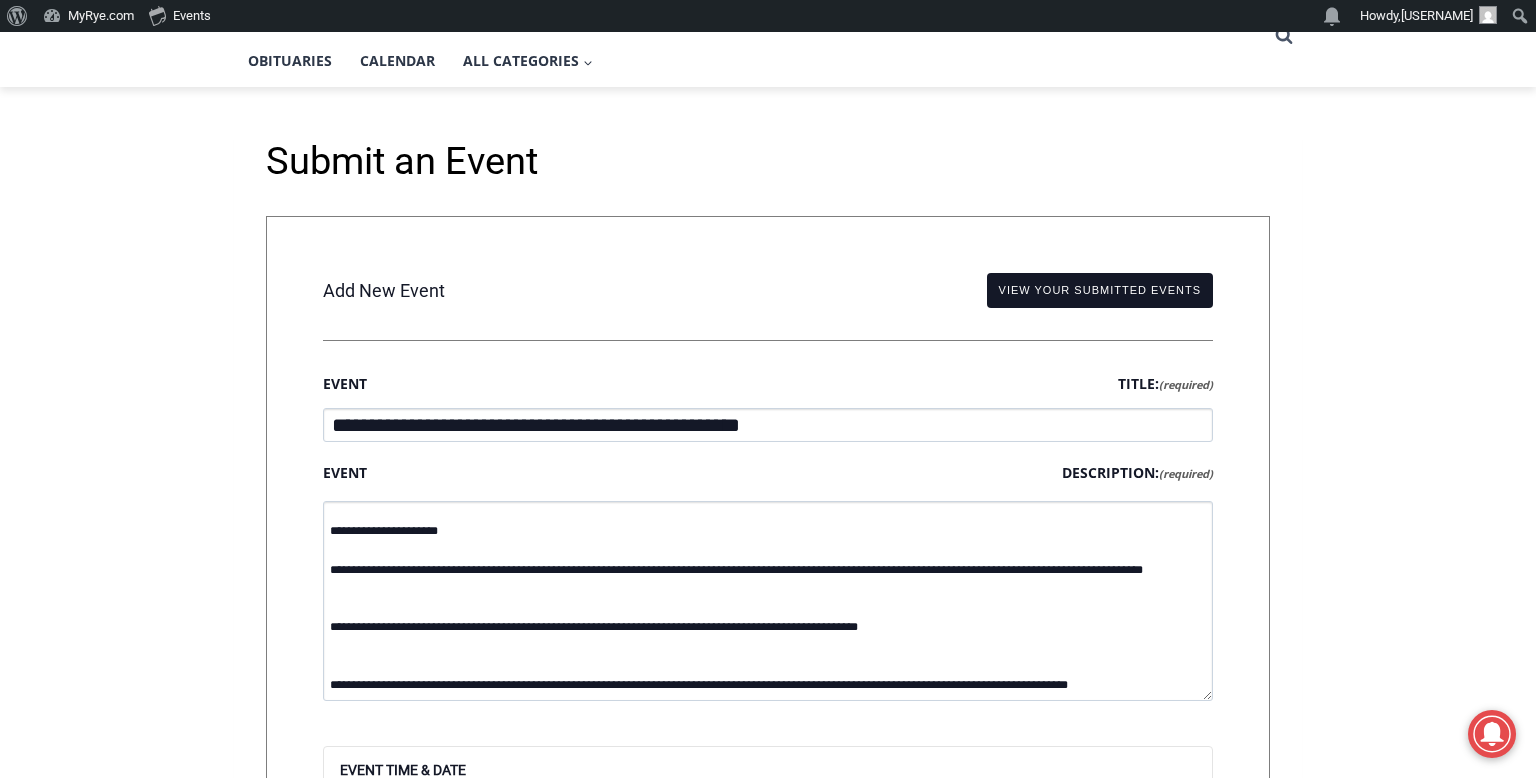 click on "**********" at bounding box center (768, 601) 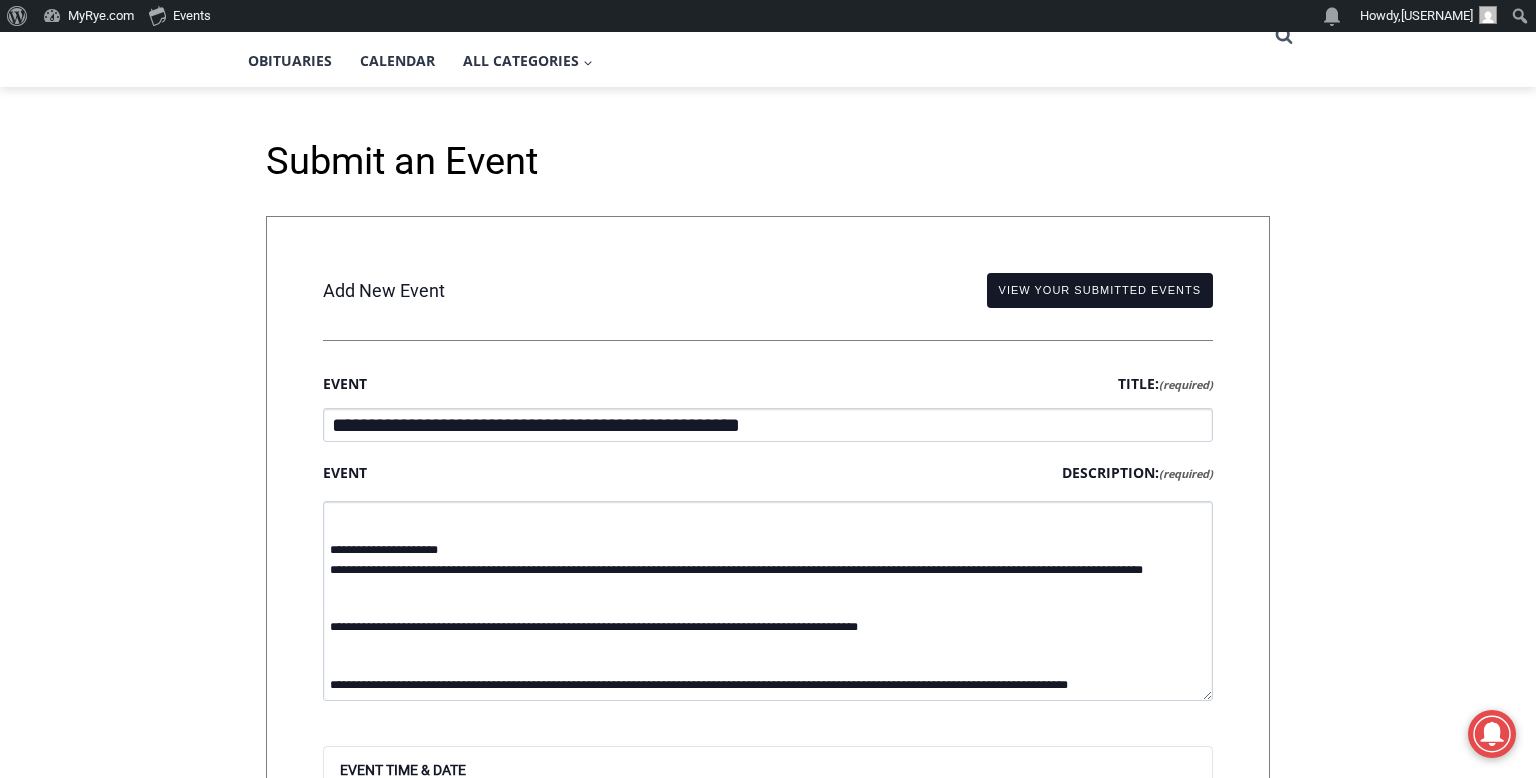 scroll, scrollTop: 60, scrollLeft: 0, axis: vertical 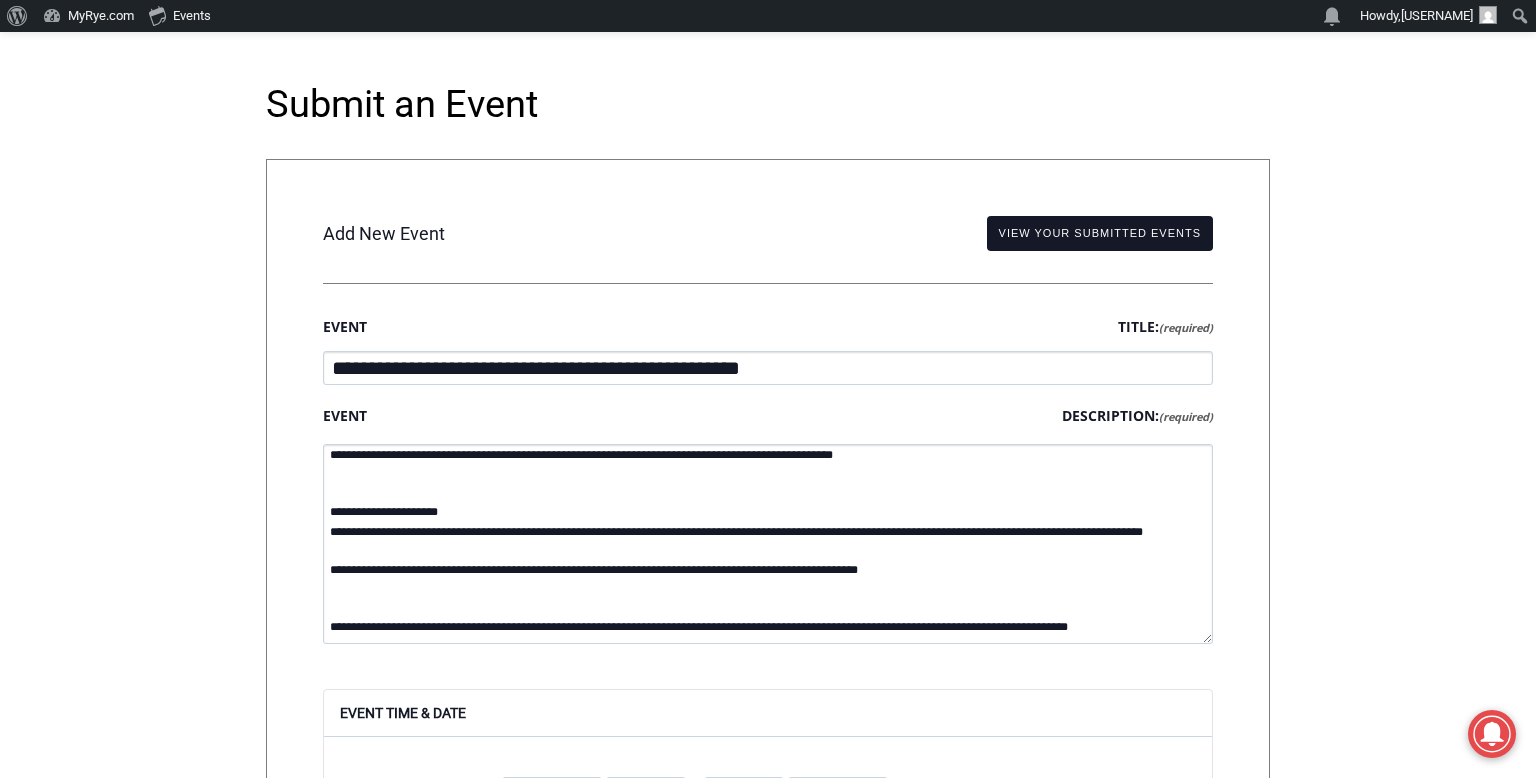 click on "**********" at bounding box center (768, 544) 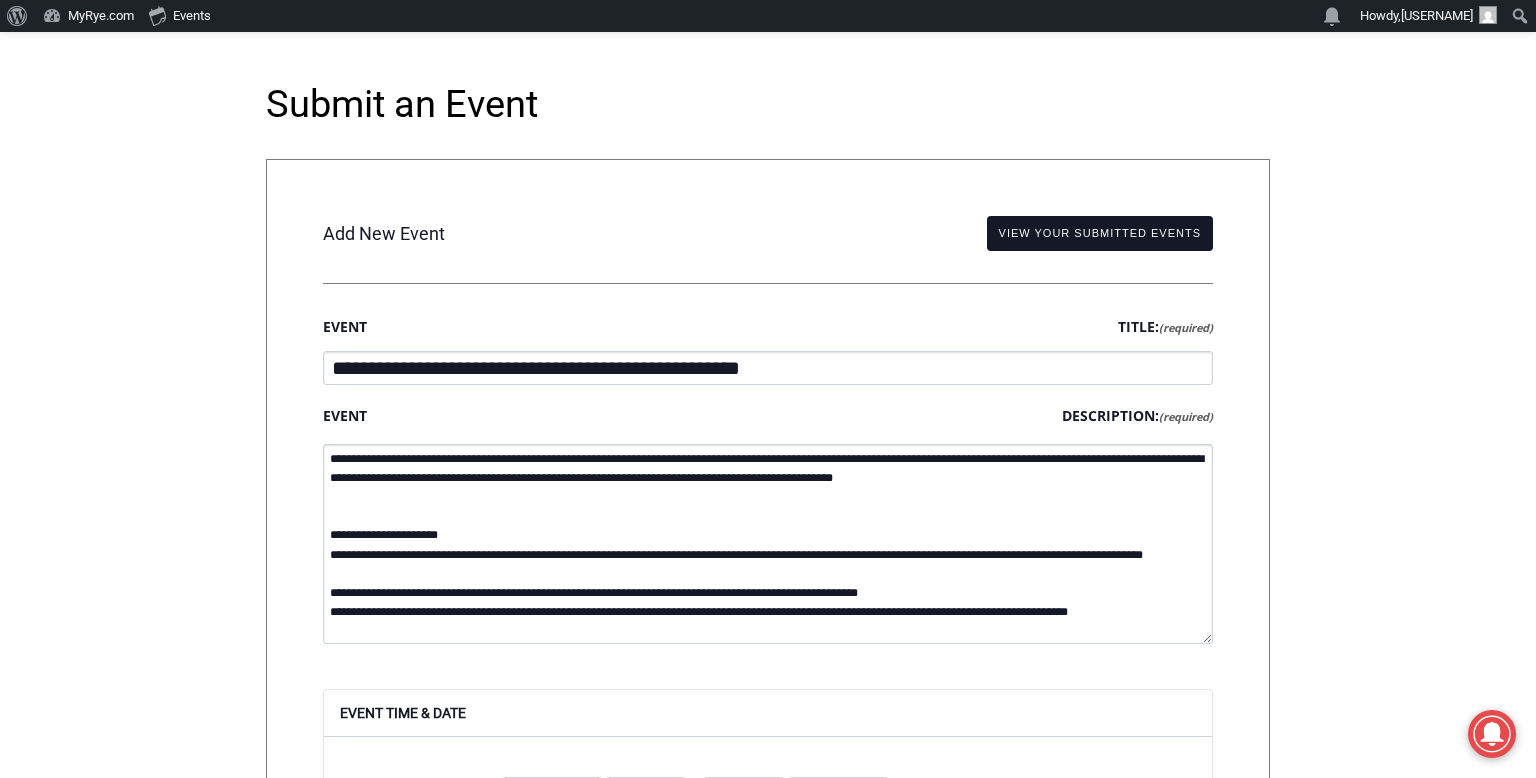 scroll, scrollTop: 3, scrollLeft: 0, axis: vertical 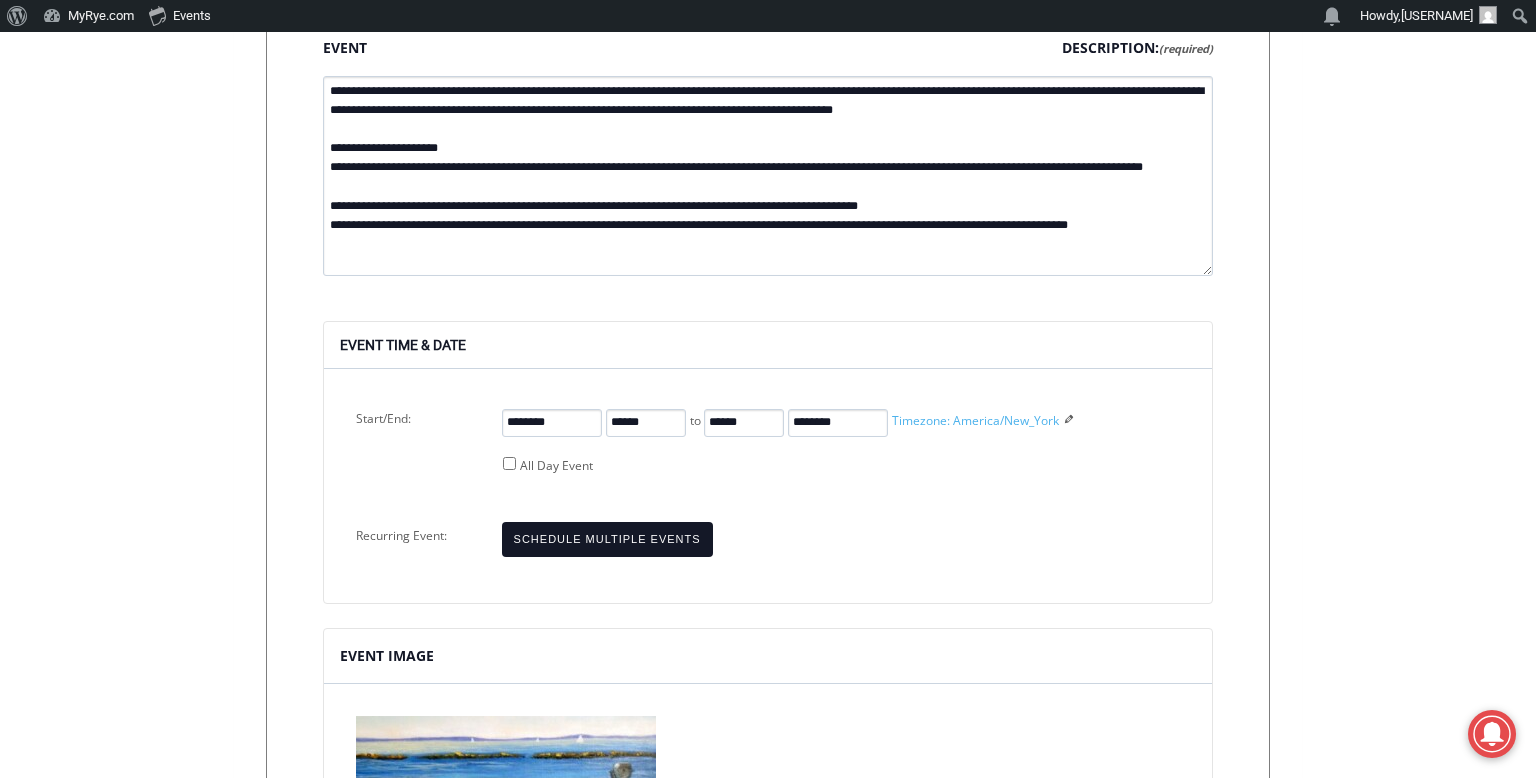 type on "**********" 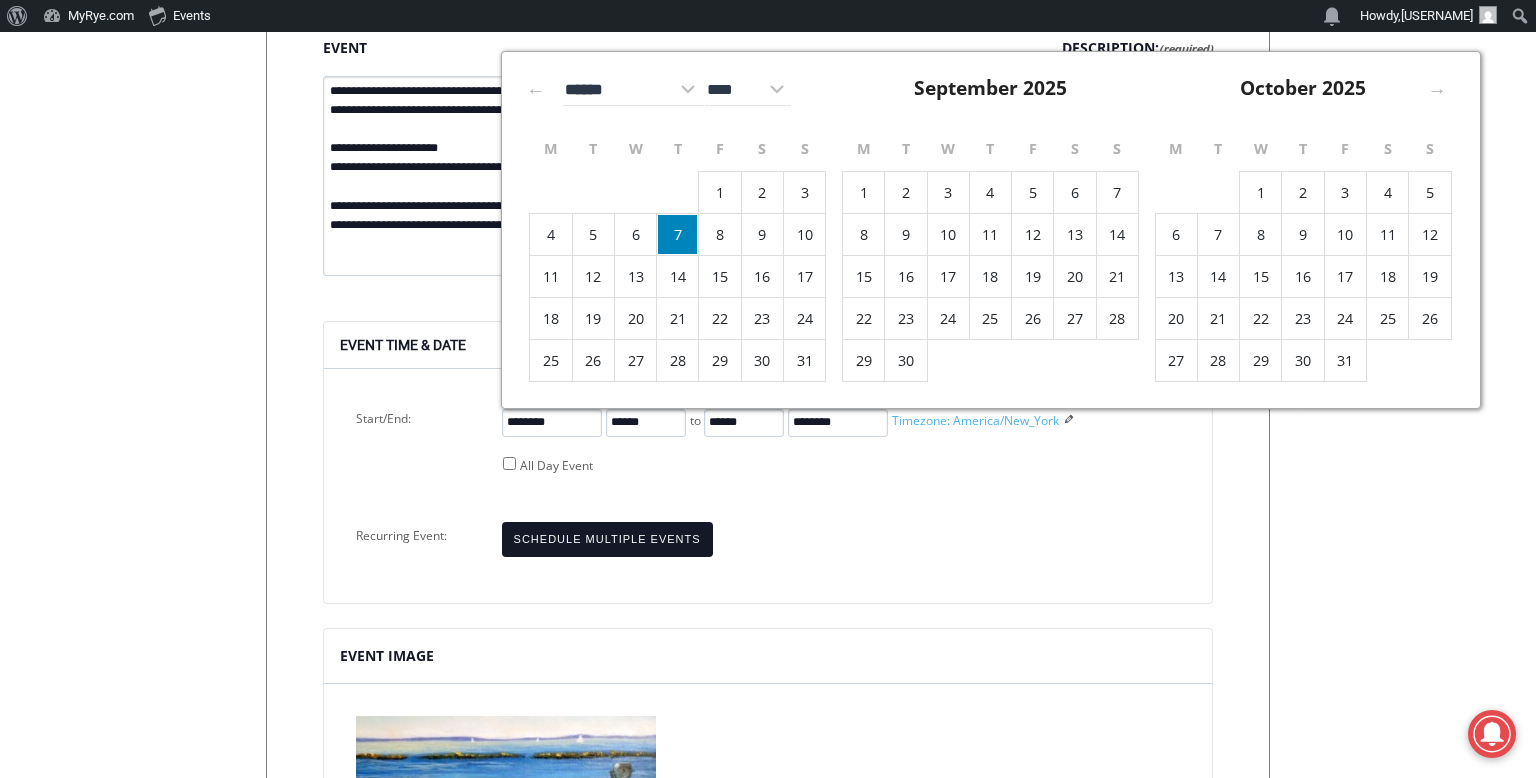 click on "7" at bounding box center [1117, 192] 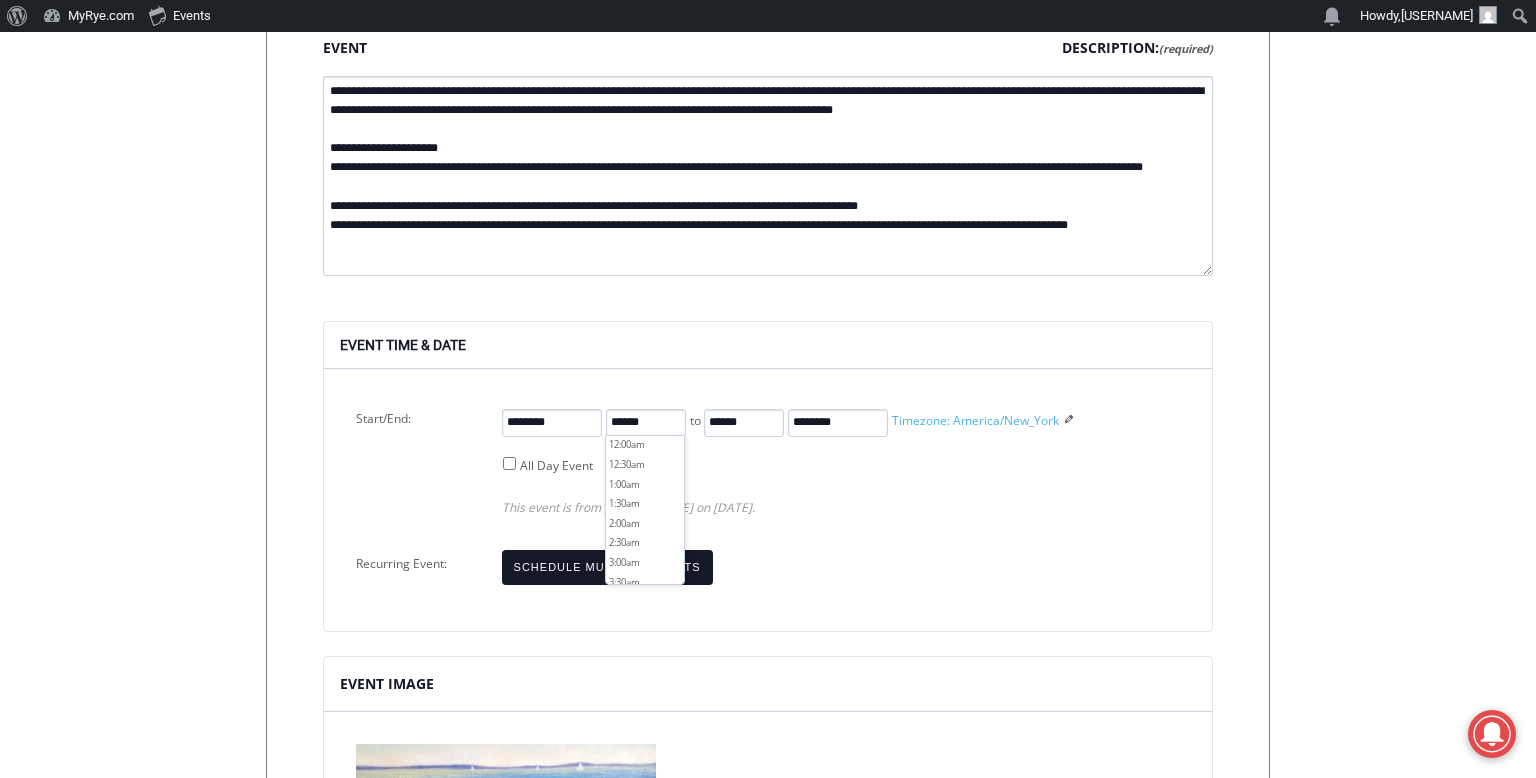 click on "******" at bounding box center [646, 423] 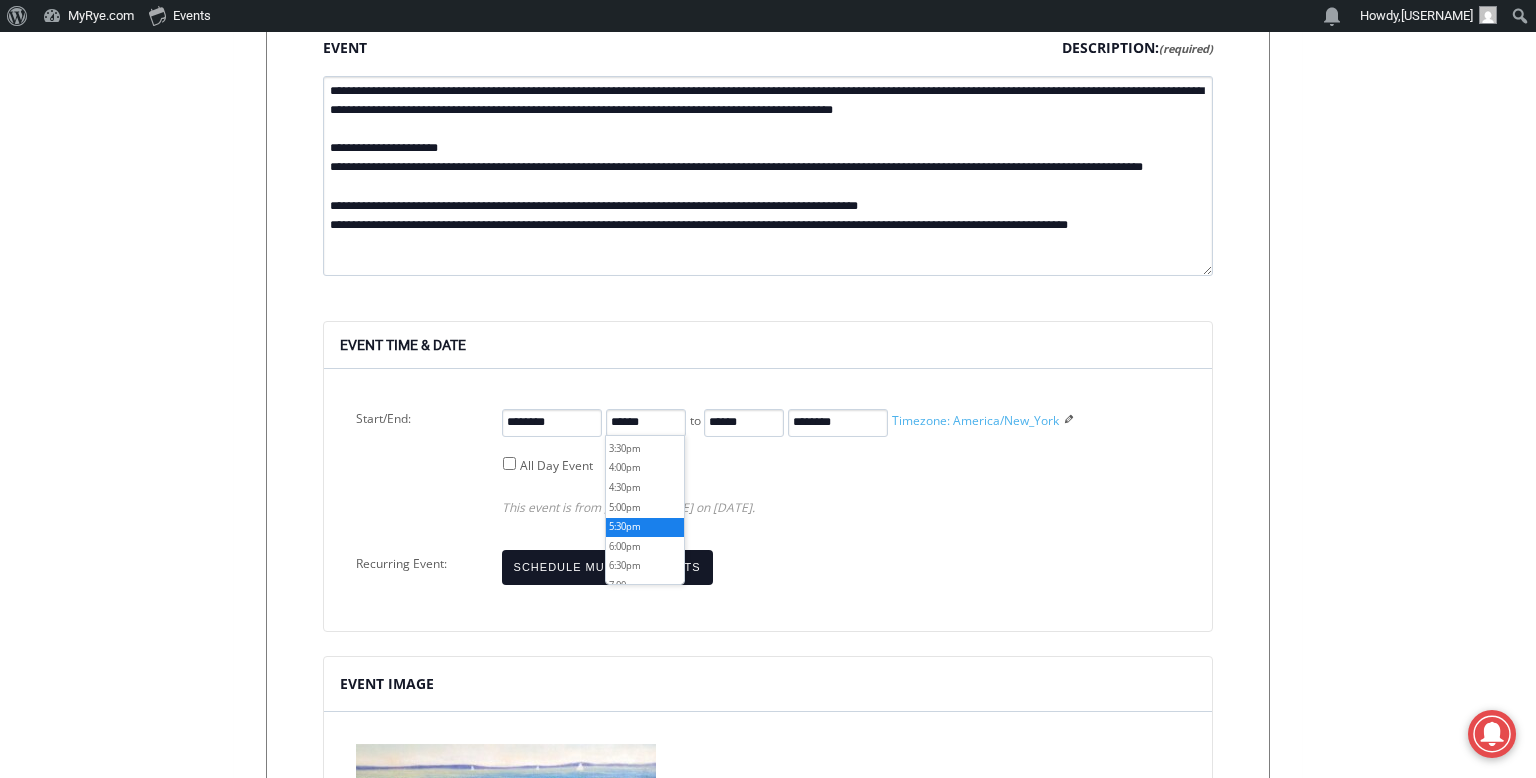 scroll, scrollTop: 607, scrollLeft: 0, axis: vertical 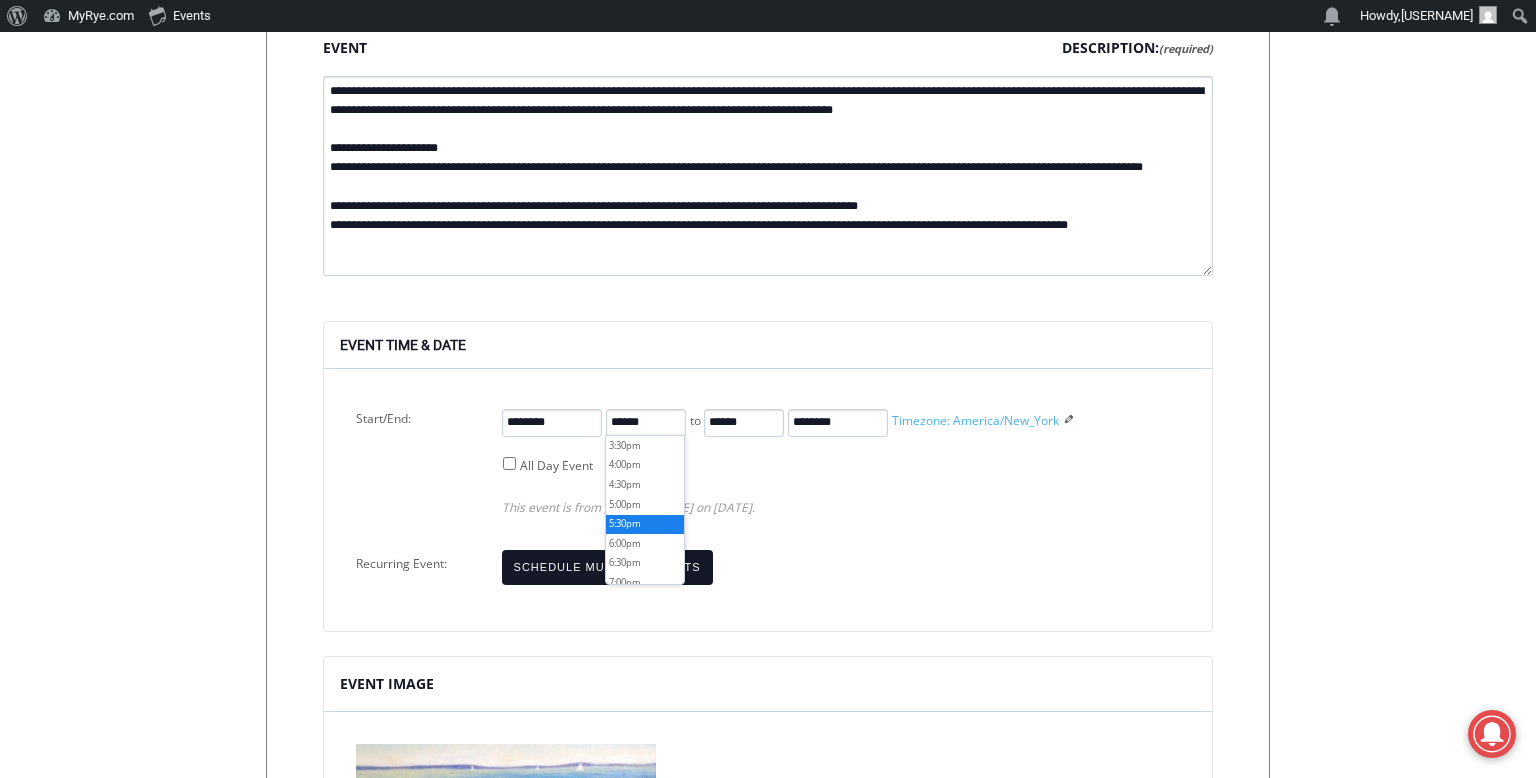 type on "******" 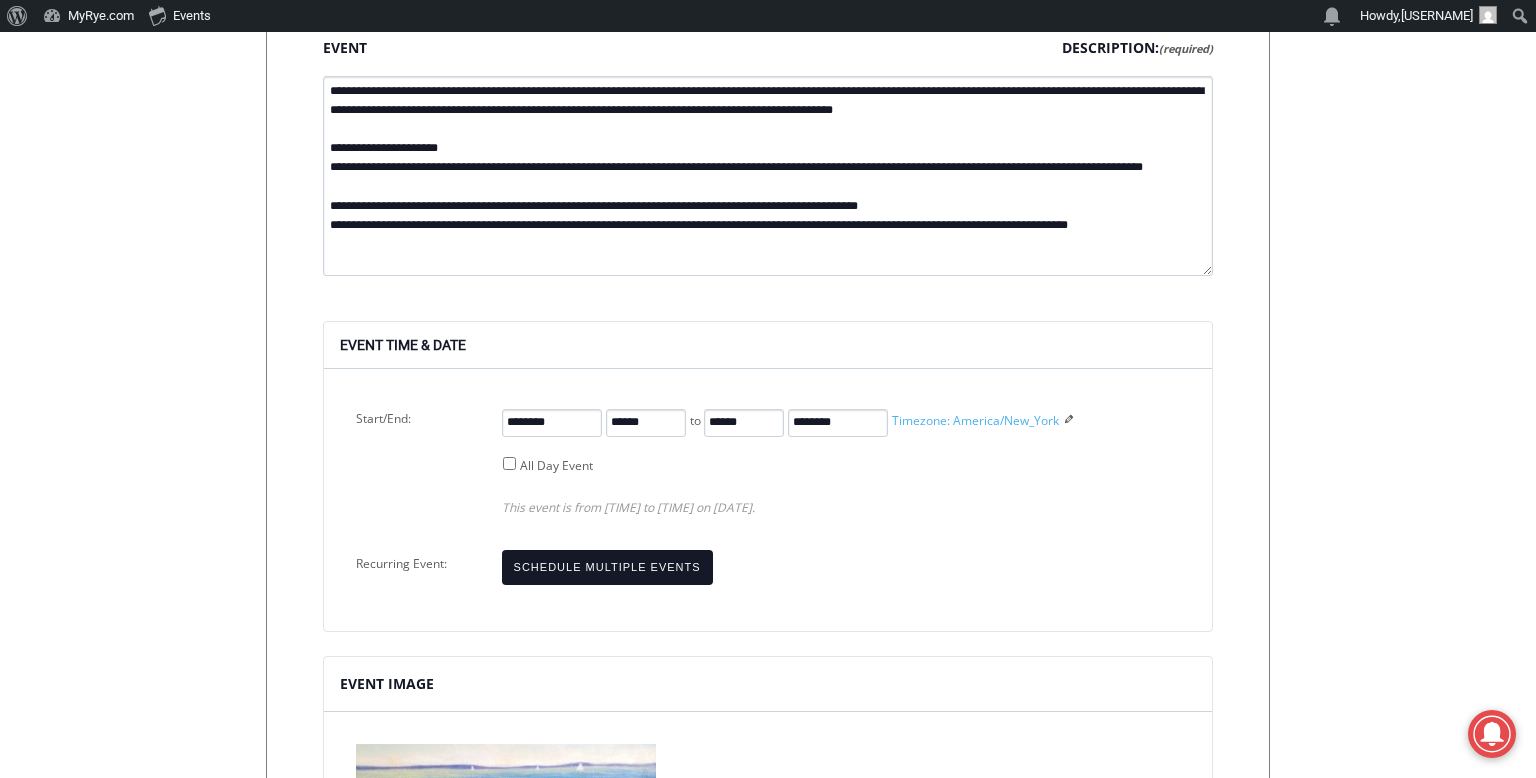click on "******" at bounding box center (744, 423) 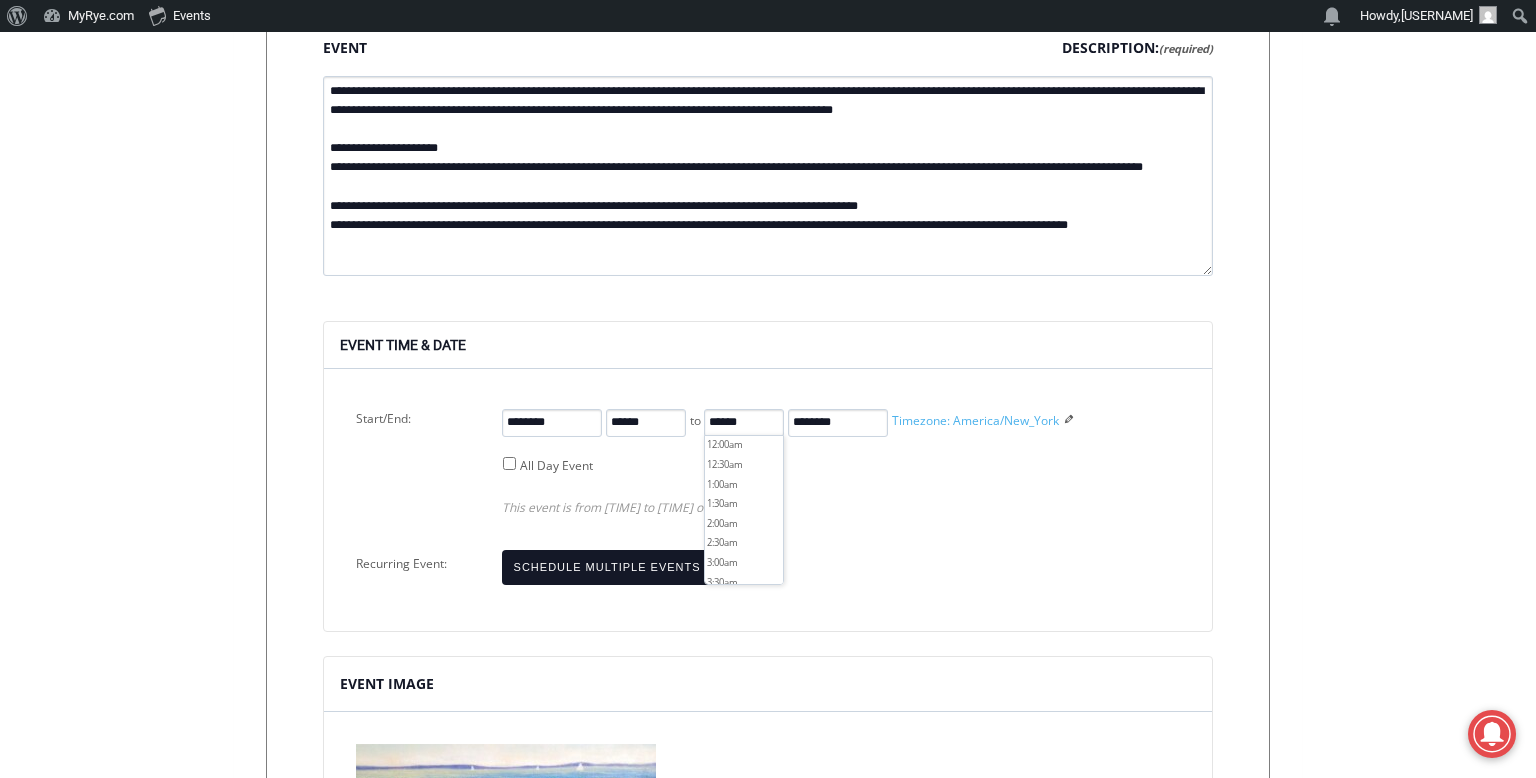 scroll, scrollTop: 648, scrollLeft: 0, axis: vertical 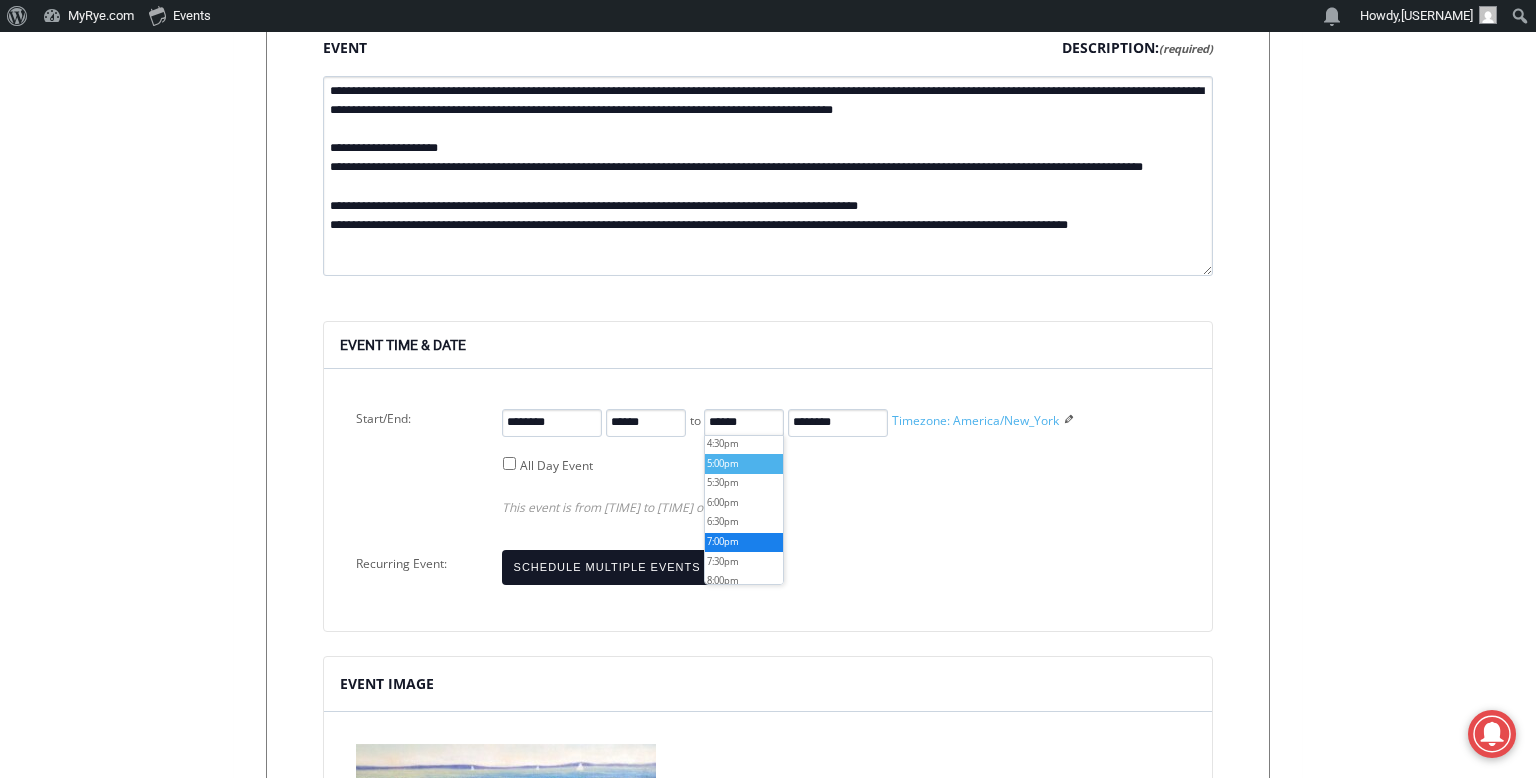 type on "******" 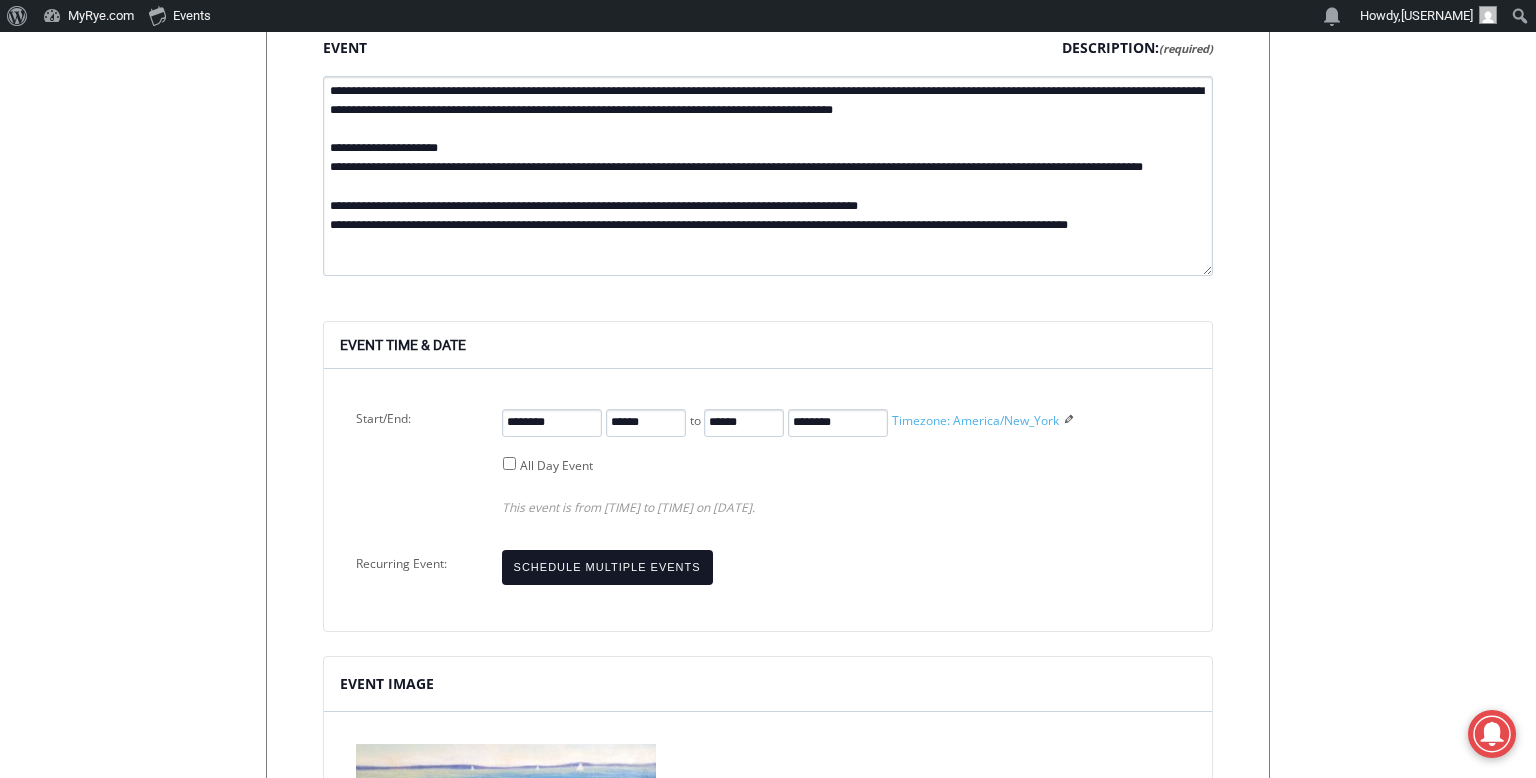 click on "This event is from [TIME] to [TIME] on [DATE]." at bounding box center (841, 508) 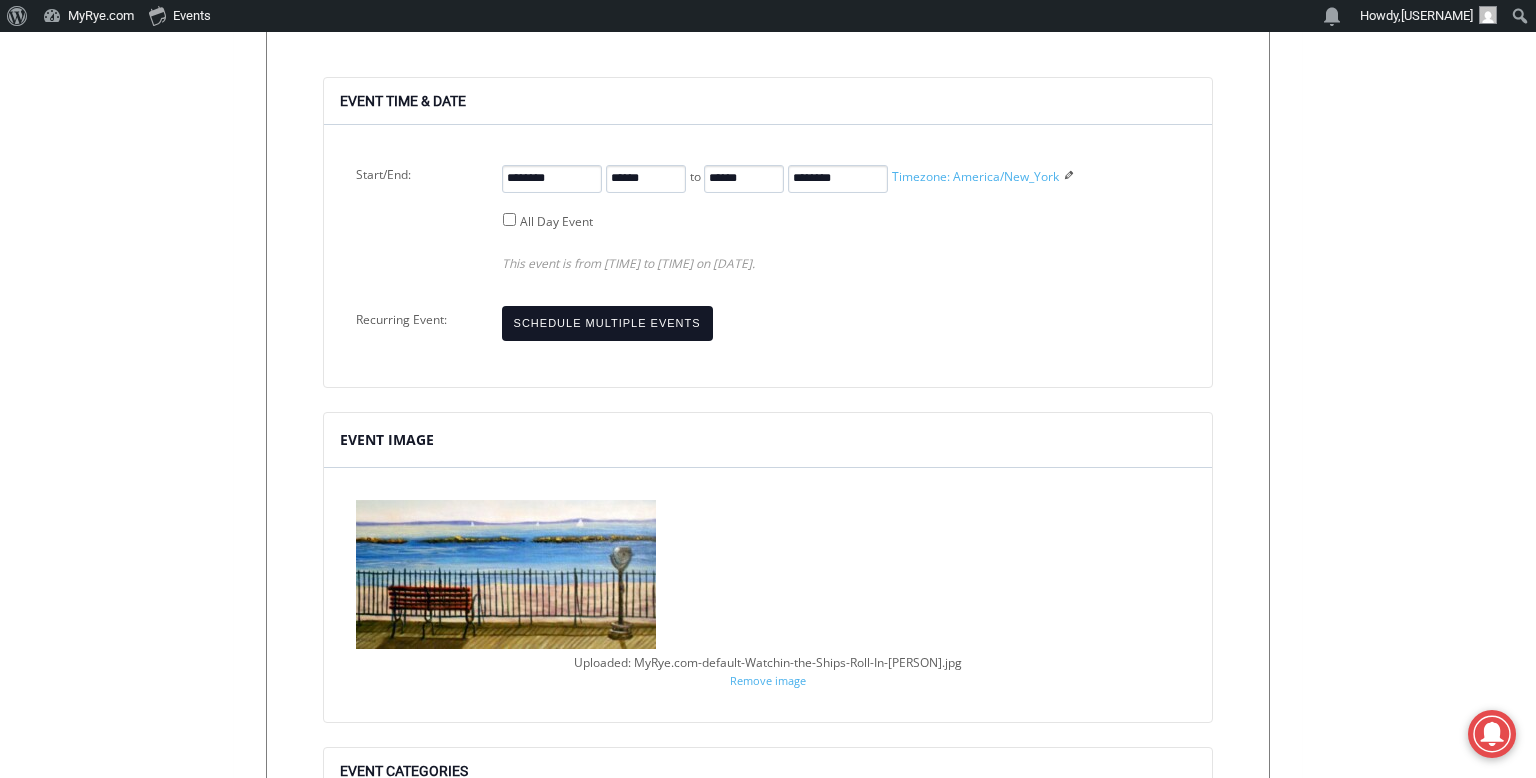 scroll, scrollTop: 1150, scrollLeft: 0, axis: vertical 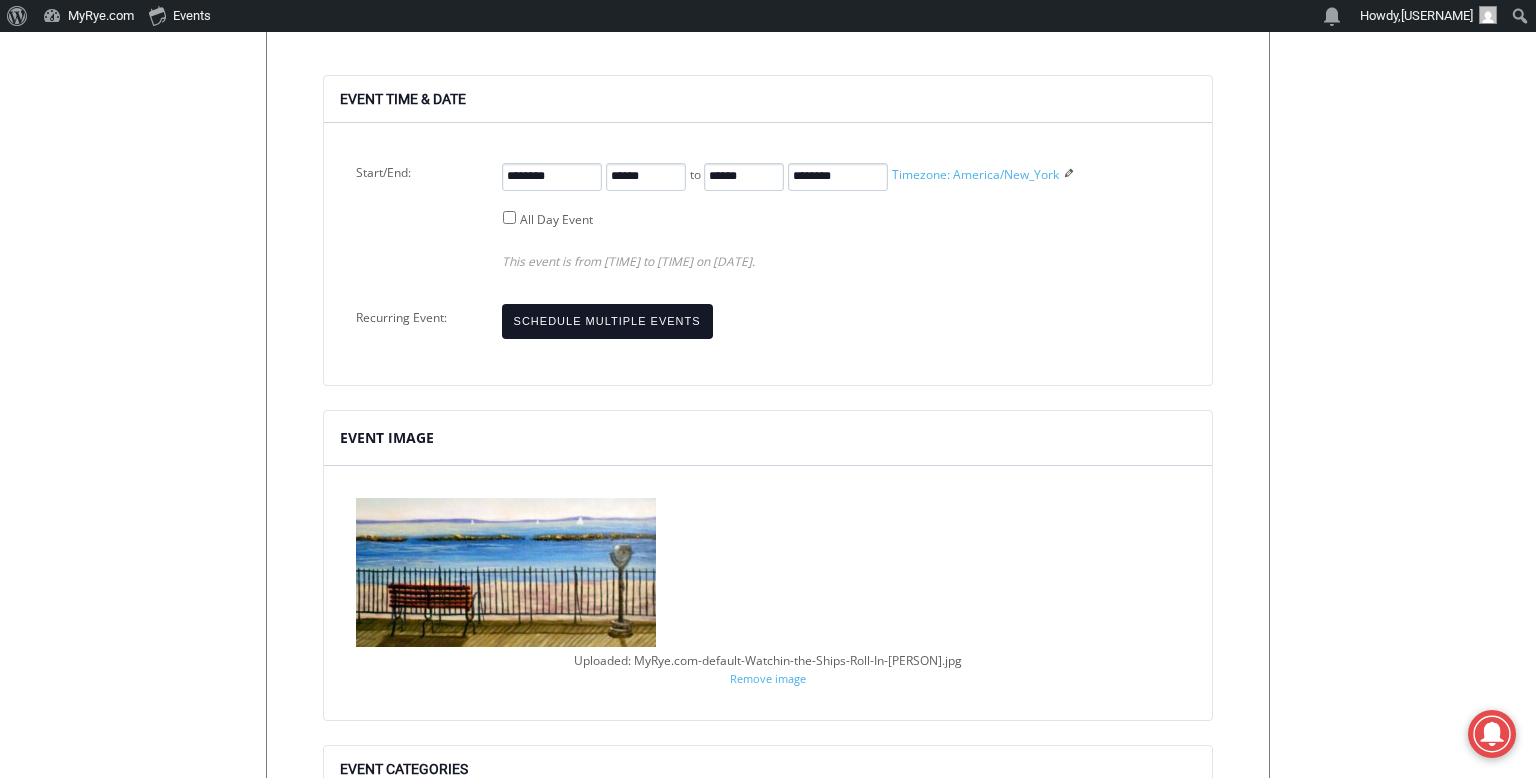 click at bounding box center (506, 572) 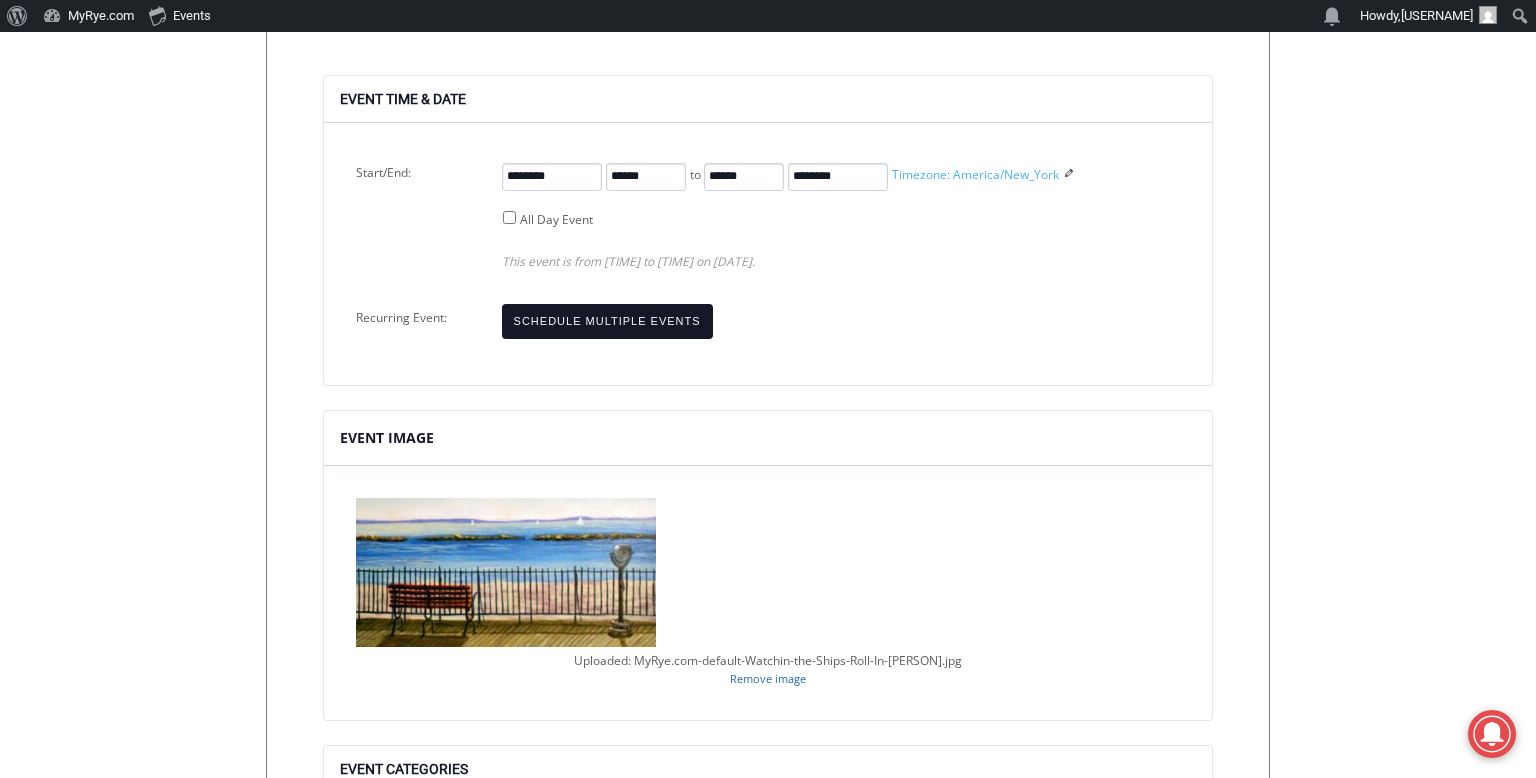 click on "Remove image" at bounding box center [768, 679] 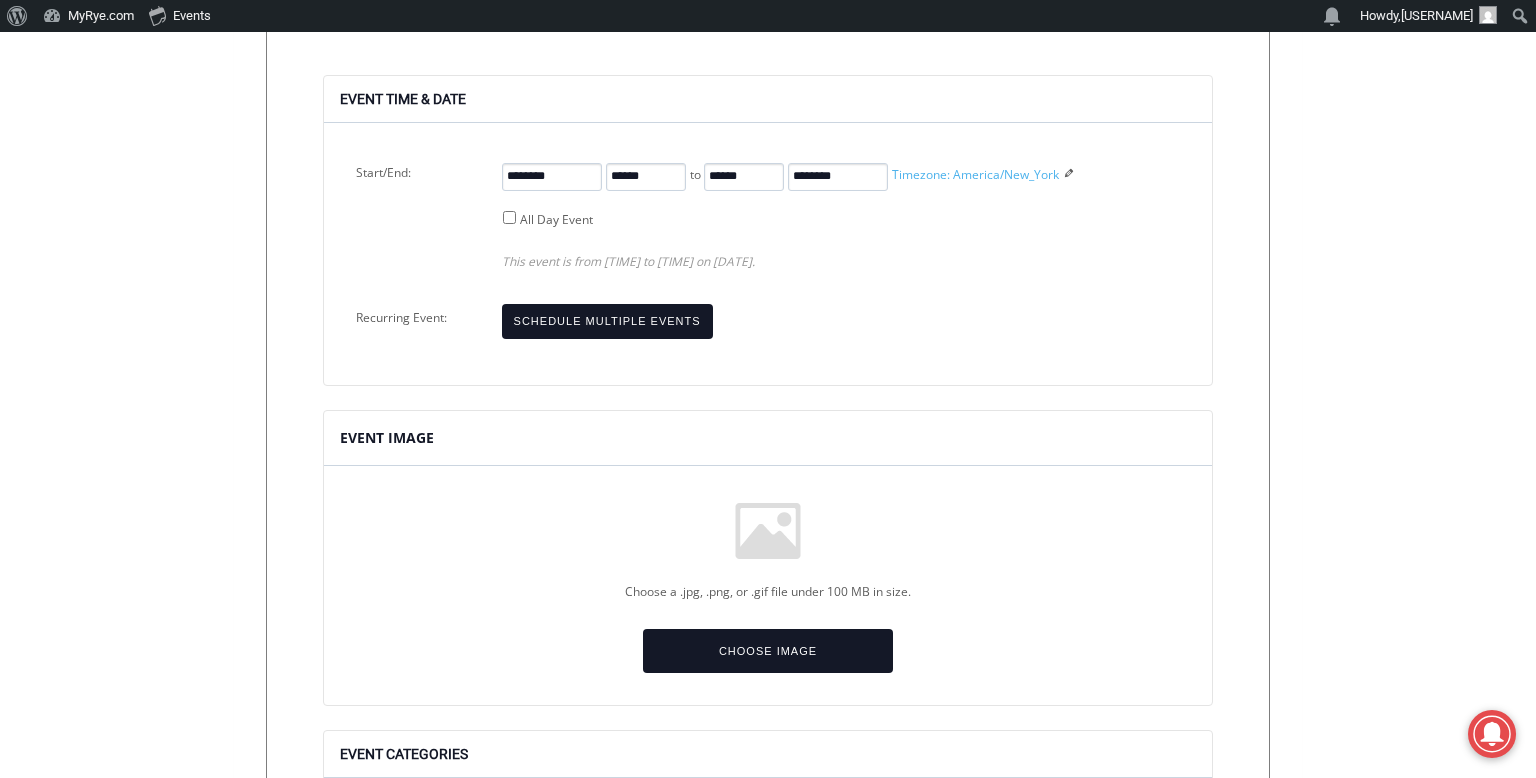 click on "Event Image" at bounding box center [768, 653] 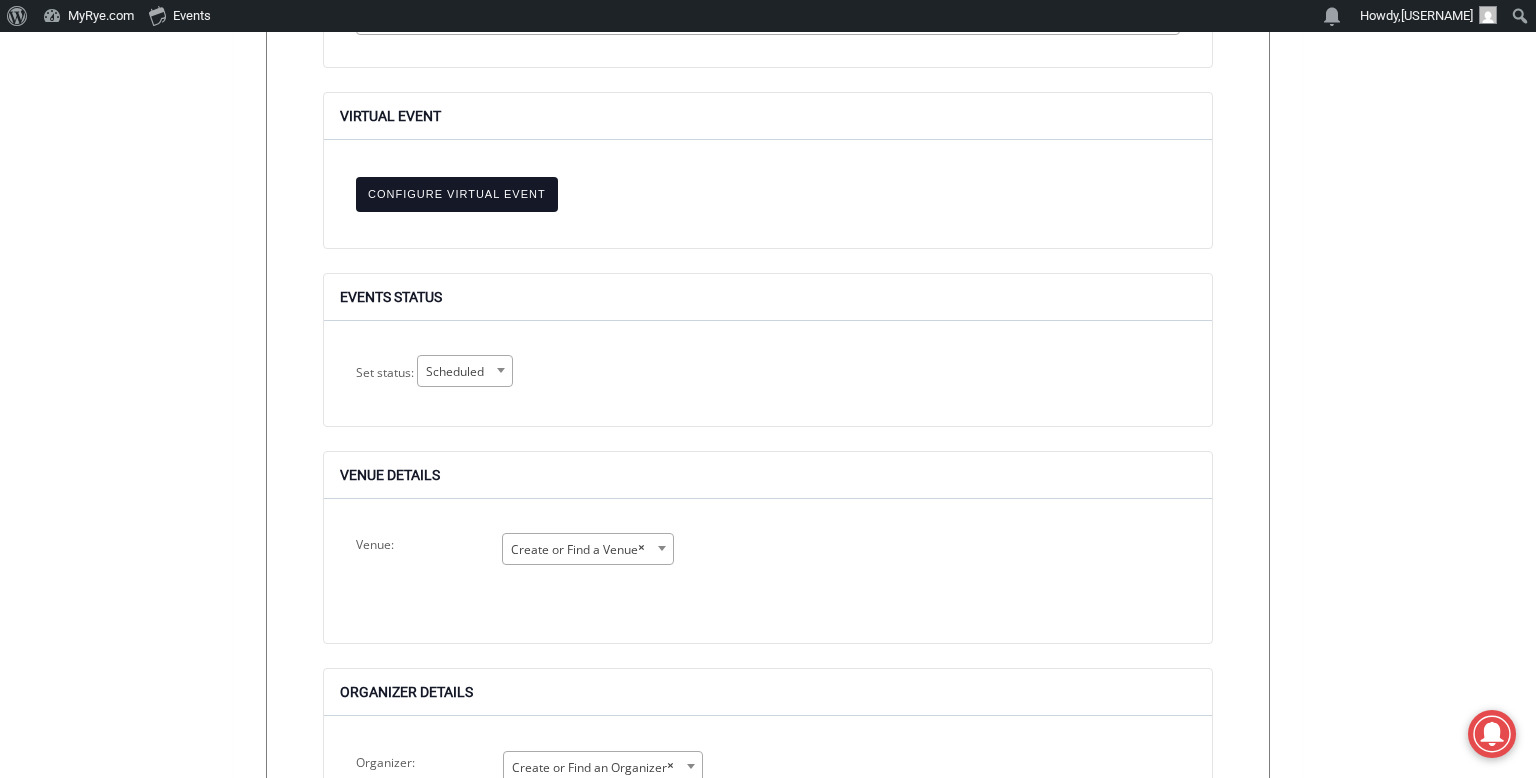 scroll, scrollTop: 2240, scrollLeft: 0, axis: vertical 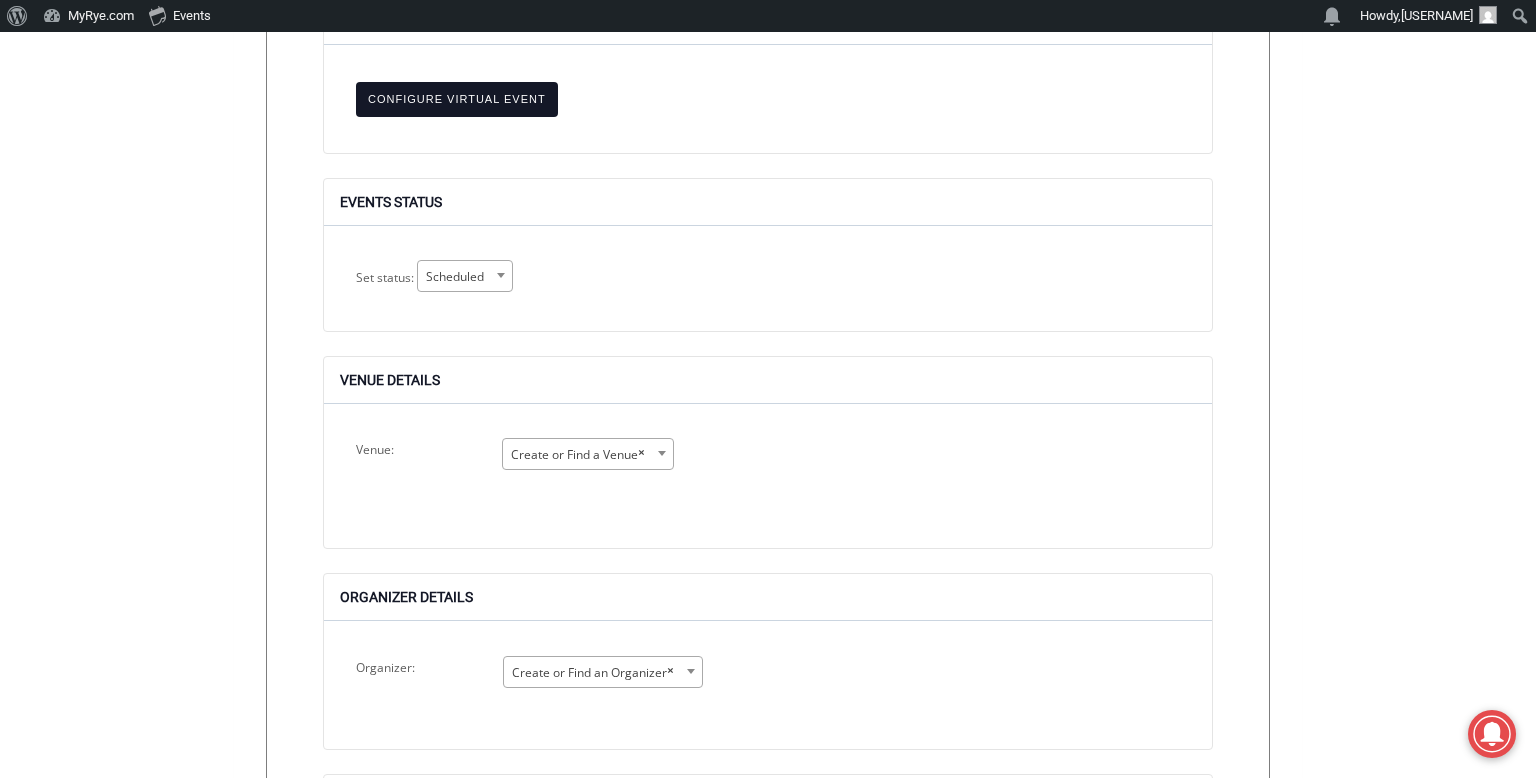 click on "About WordPress About WordPress Get Involved WordPress.org Documentation Learn WordPress Support Feedback MyRye.com Dashboard Events View Calendar Community: Submit Event Community: My Events
Notifications Notifications Howdy, [USERNAME] [USERNAME] Edit Profile Log Out Search ******
Skip to content
76.84
F
Rye
Thursday, August 7, 2025
Advertise
Submit a Story or Event Listing
Tips & Letters
Free Newsletter Sign Up
About
Facebook
Instagram
Linkedin
X
YouTube" at bounding box center (768, -35) 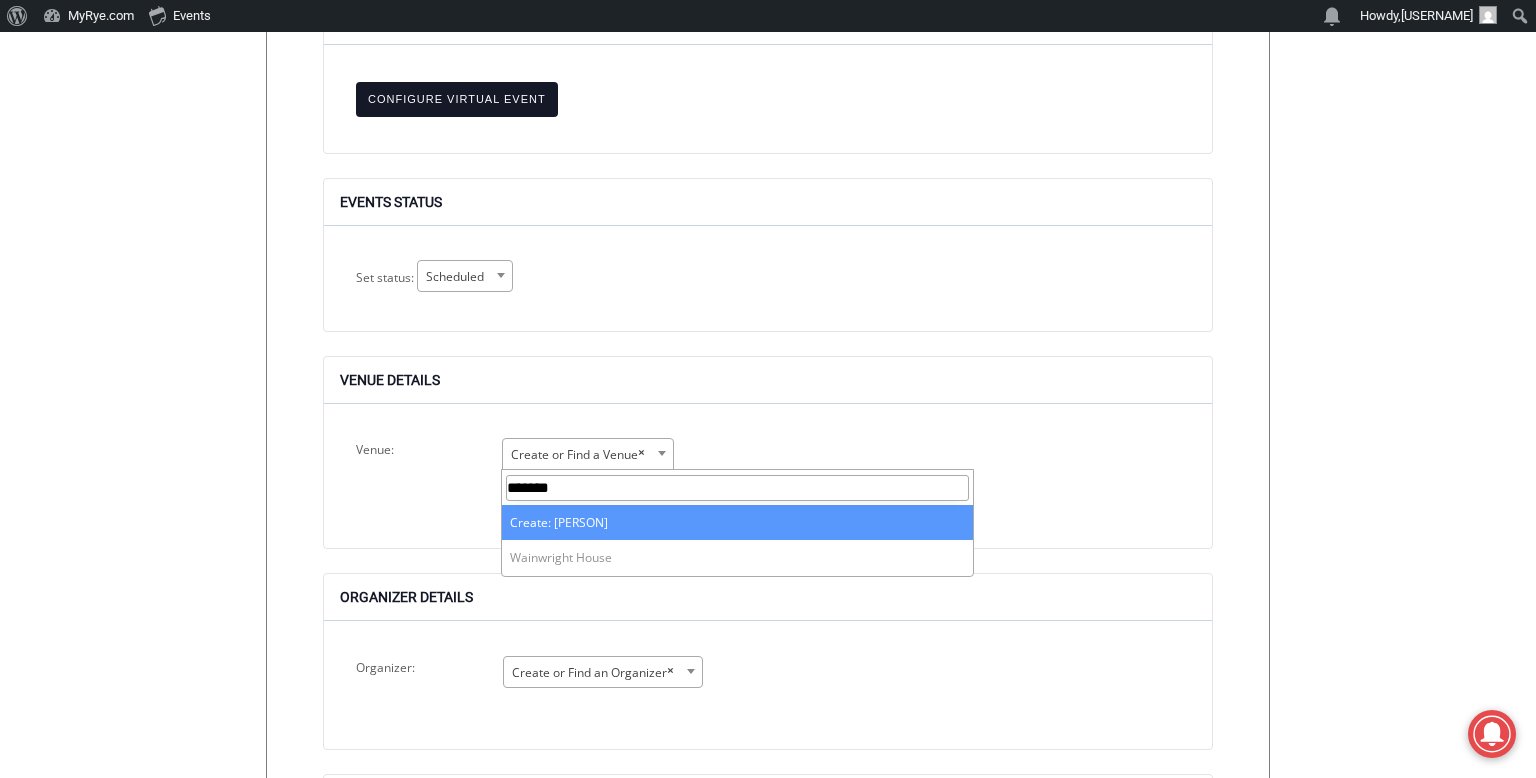 type on "*******" 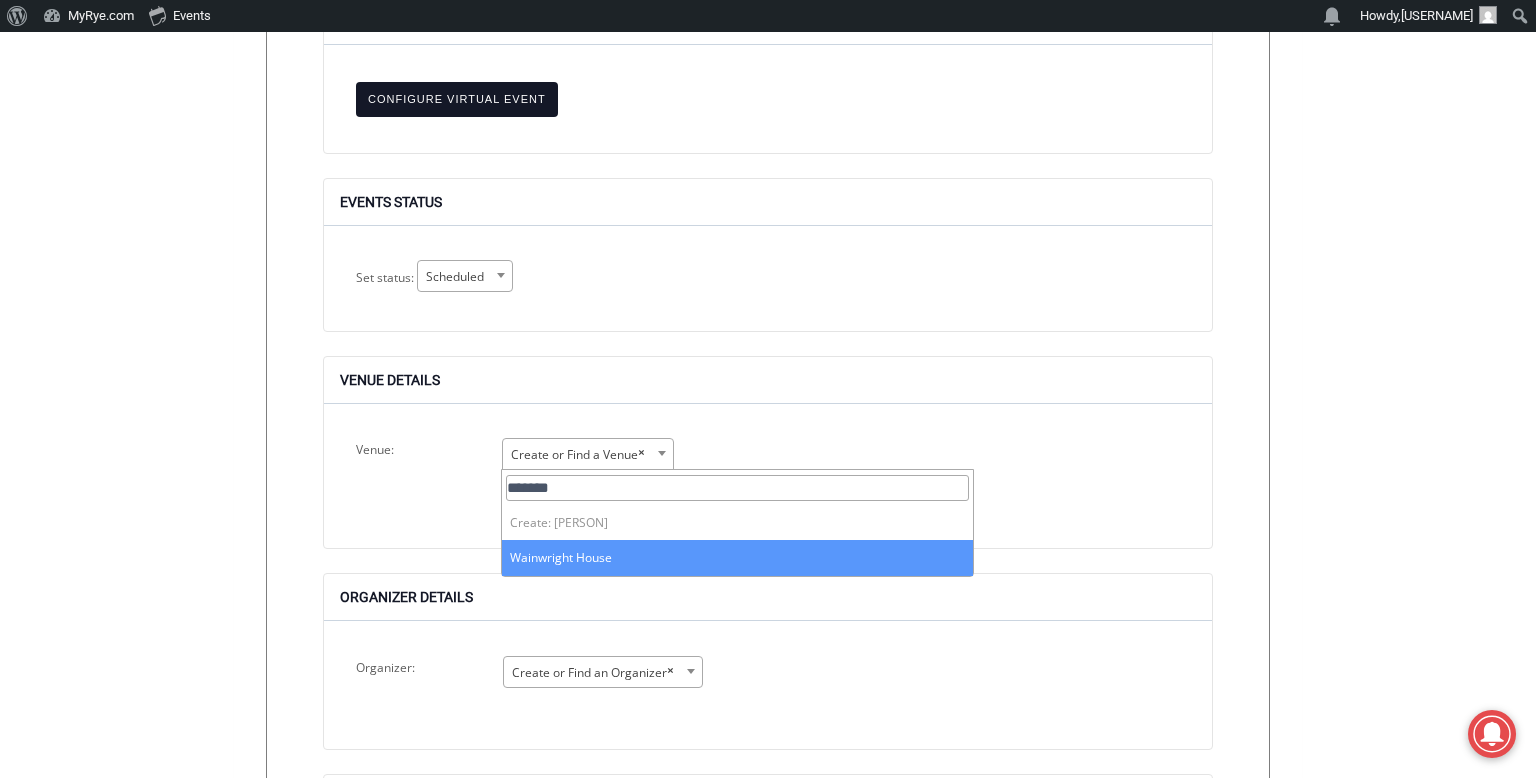 select on "*****" 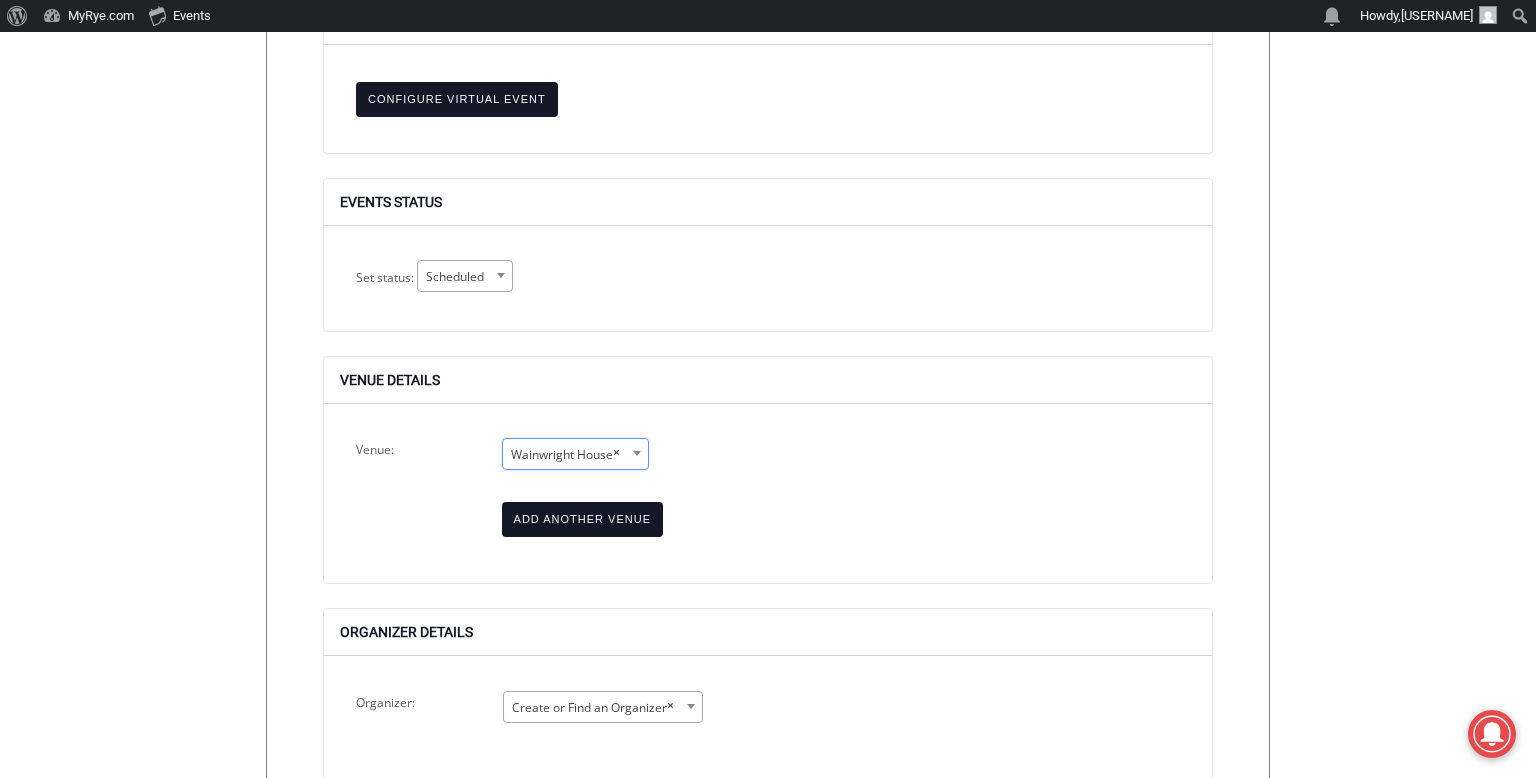 click on "Organizer Details" at bounding box center (768, 632) 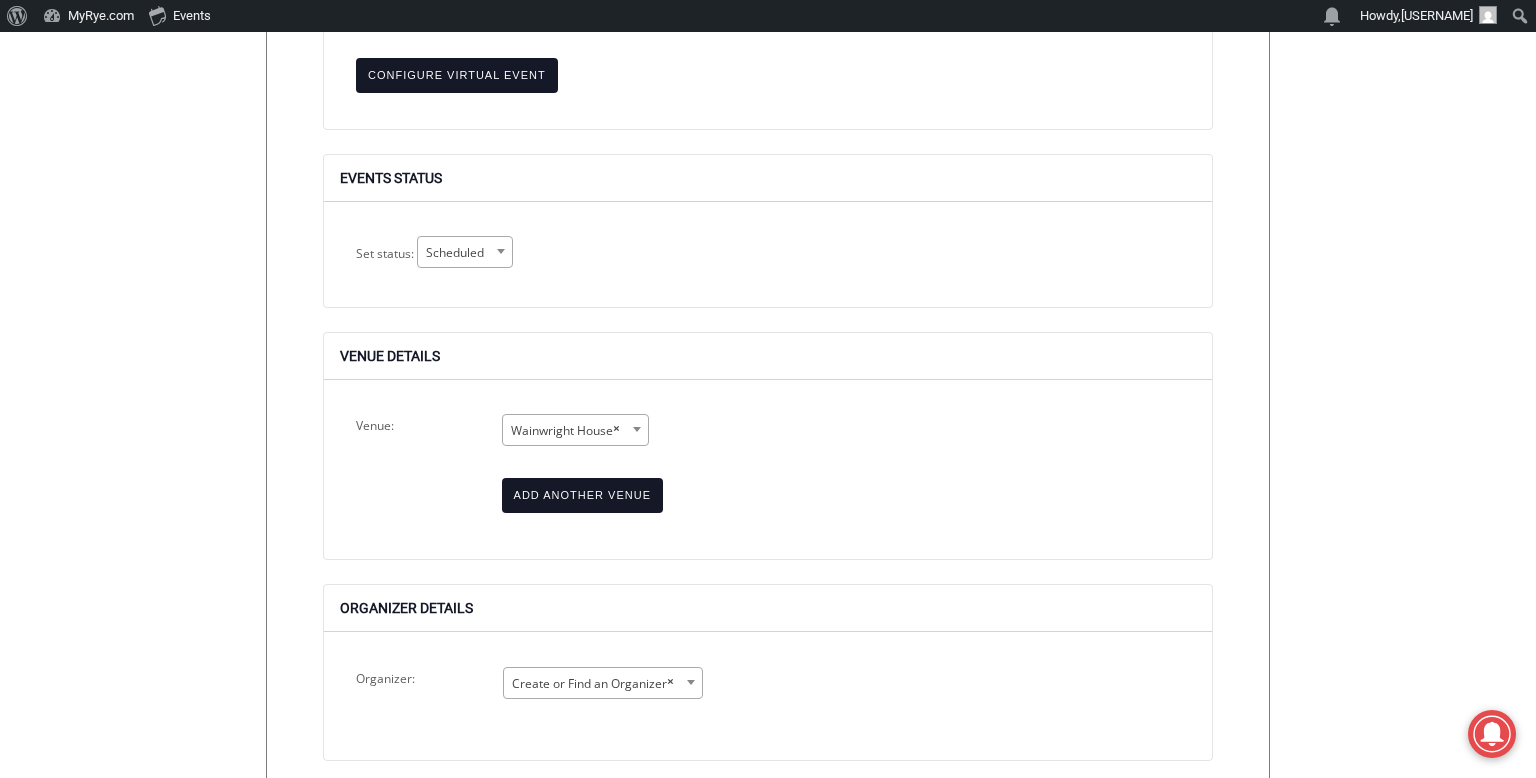 scroll, scrollTop: 2476, scrollLeft: 0, axis: vertical 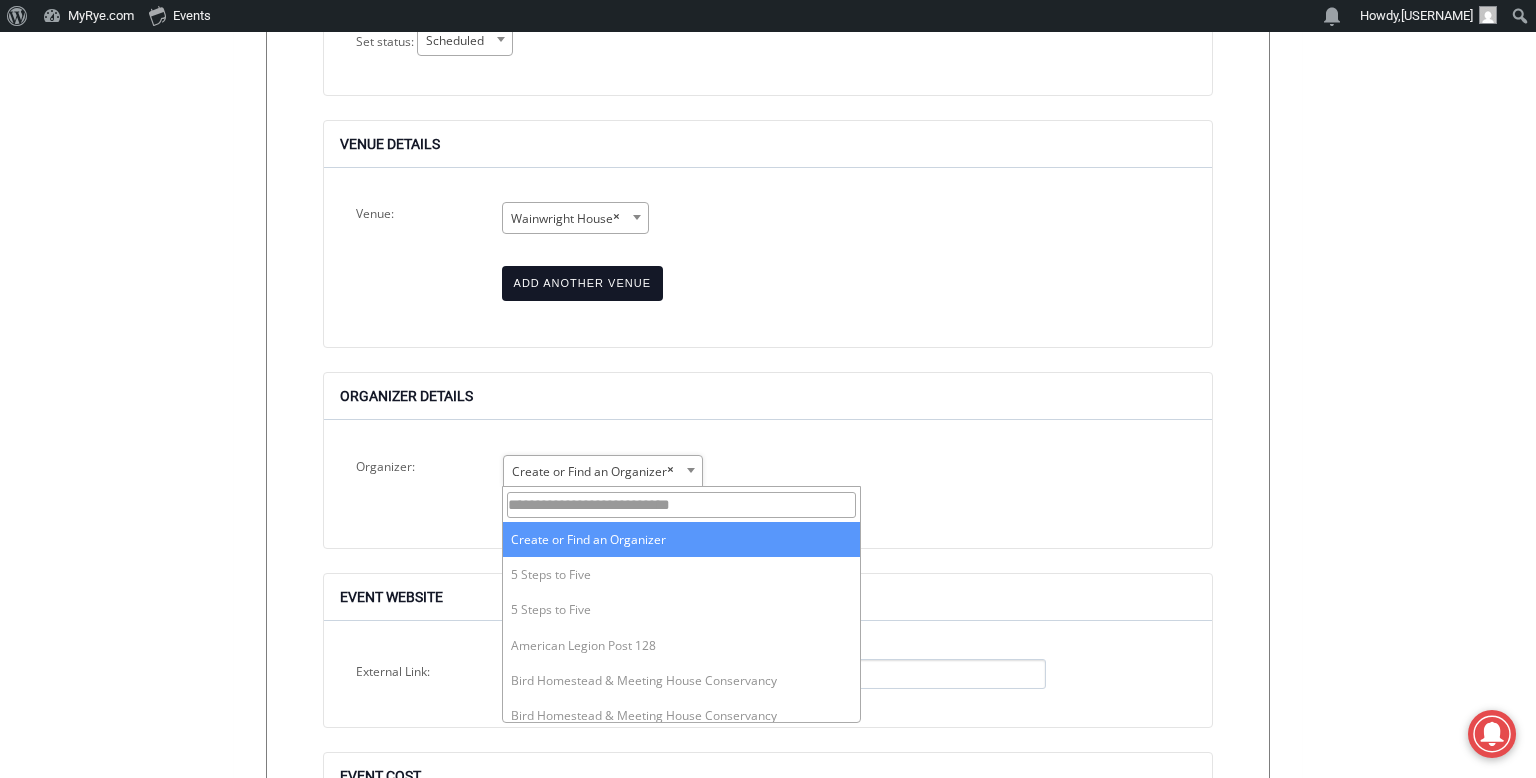 click on "About WordPress About WordPress Get Involved WordPress.org Documentation Learn WordPress Support Feedback MyRye.com Dashboard Events View Calendar Community: Submit Event Community: My Events
Notifications Notifications Howdy, [USERNAME] [USERNAME] Edit Profile Log Out Search ******
Skip to content
76.84
F
Rye
Thursday, August 7, 2025
Advertise
Submit a Story or Event Listing
Tips & Letters
Free Newsletter Sign Up
About
Facebook
Instagram
Linkedin
X
YouTube" at bounding box center [768, -254] 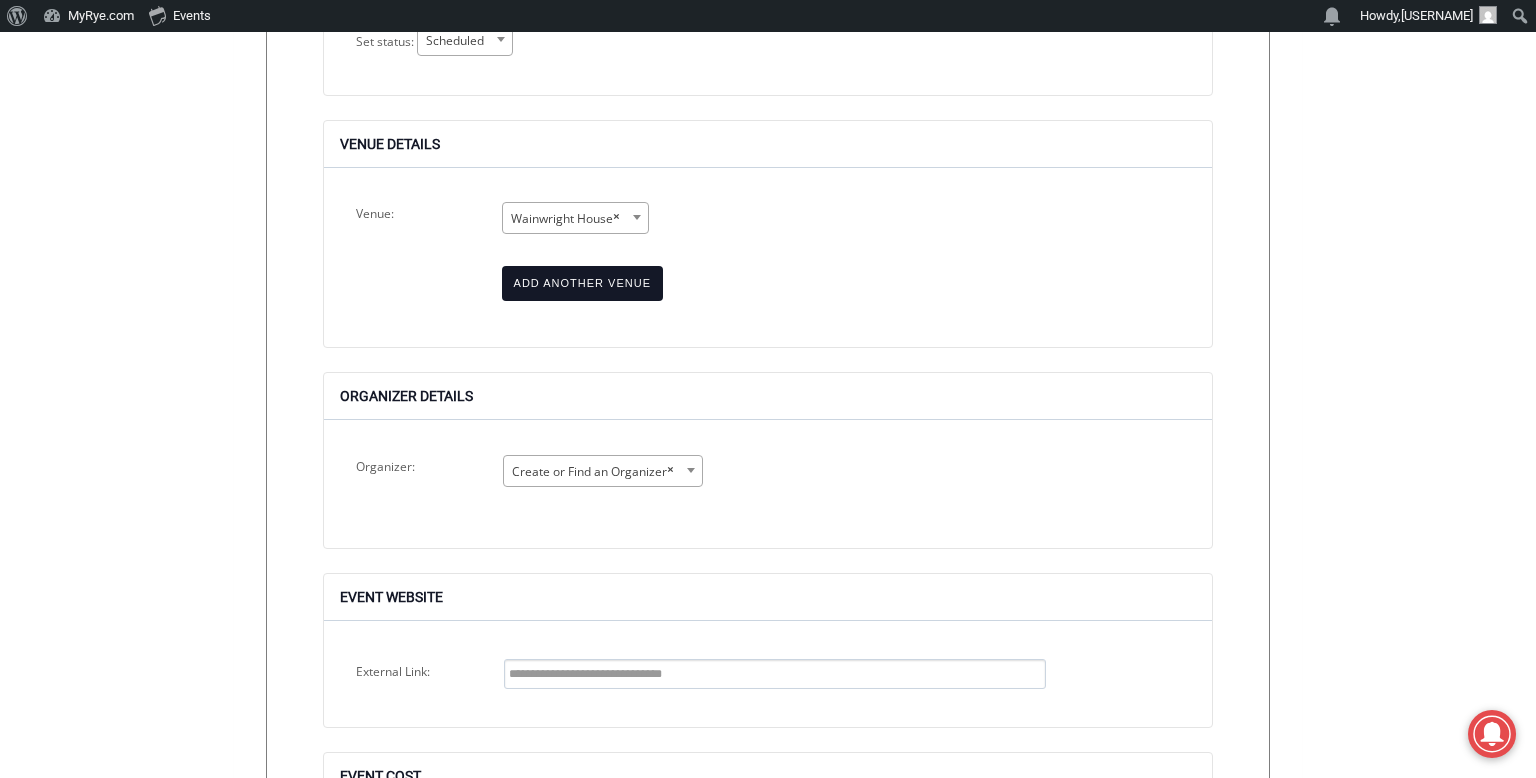 click on "Organizer:" at bounding box center [413, 481] 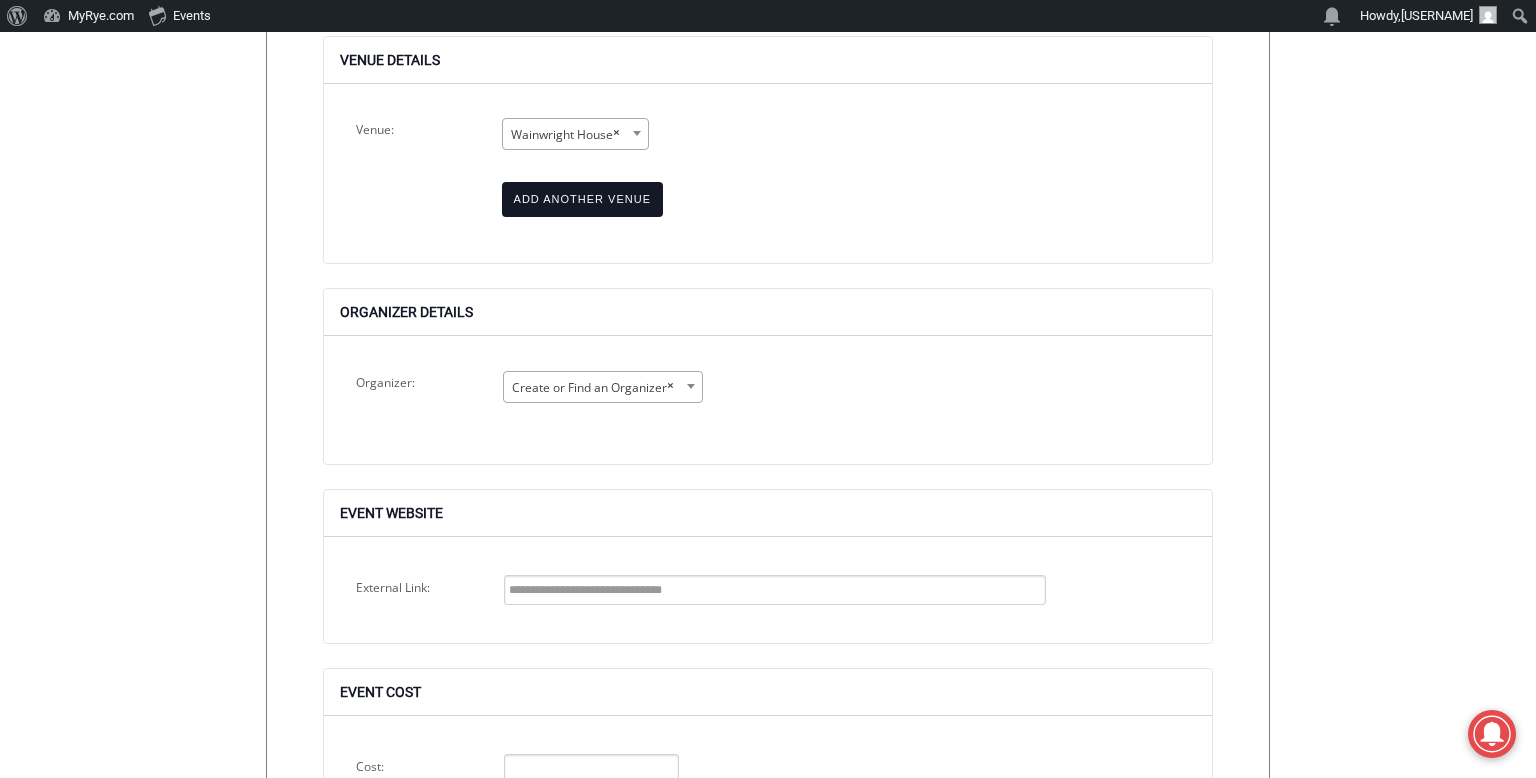 scroll, scrollTop: 2570, scrollLeft: 0, axis: vertical 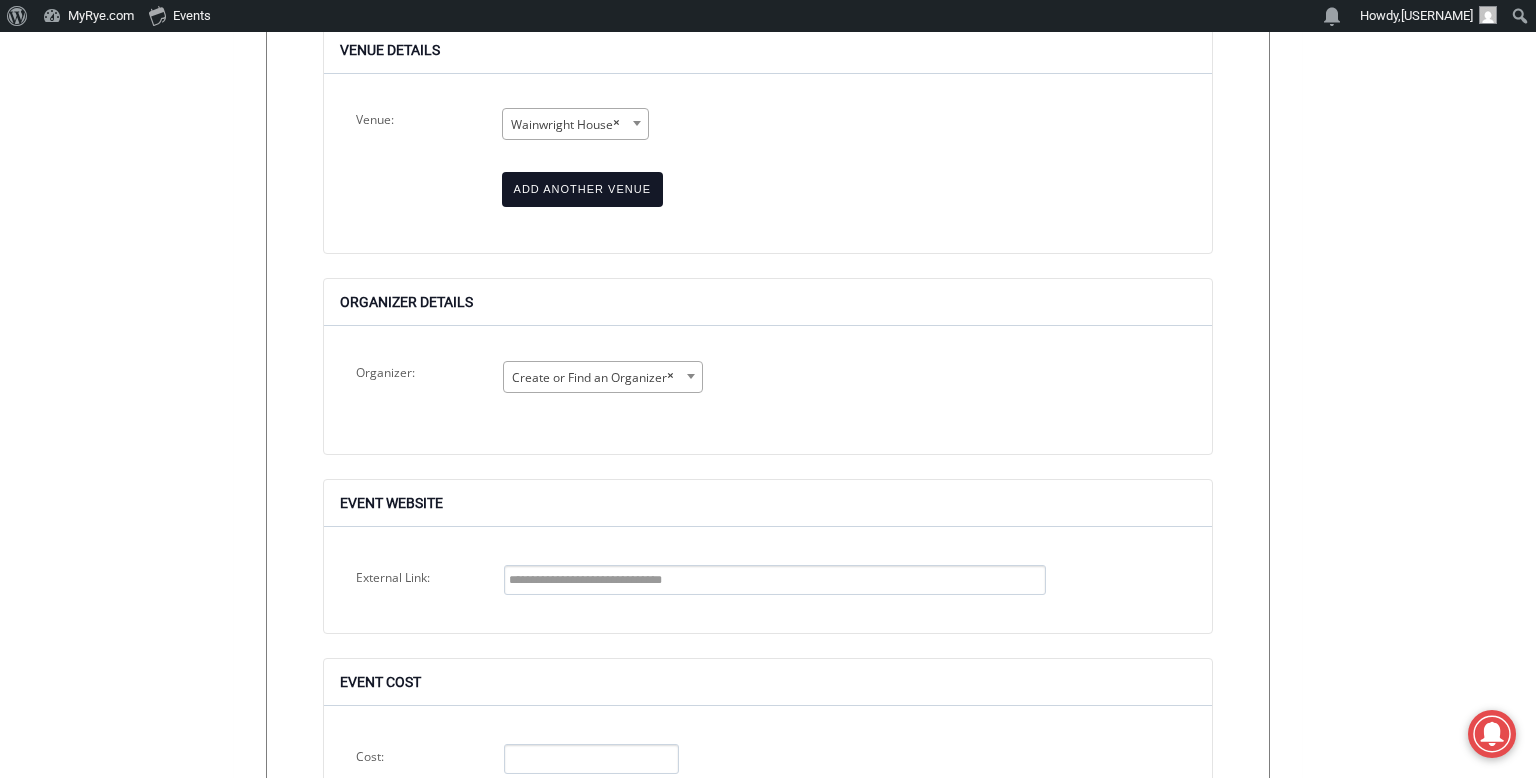 click on "External Link:" at bounding box center (775, 580) 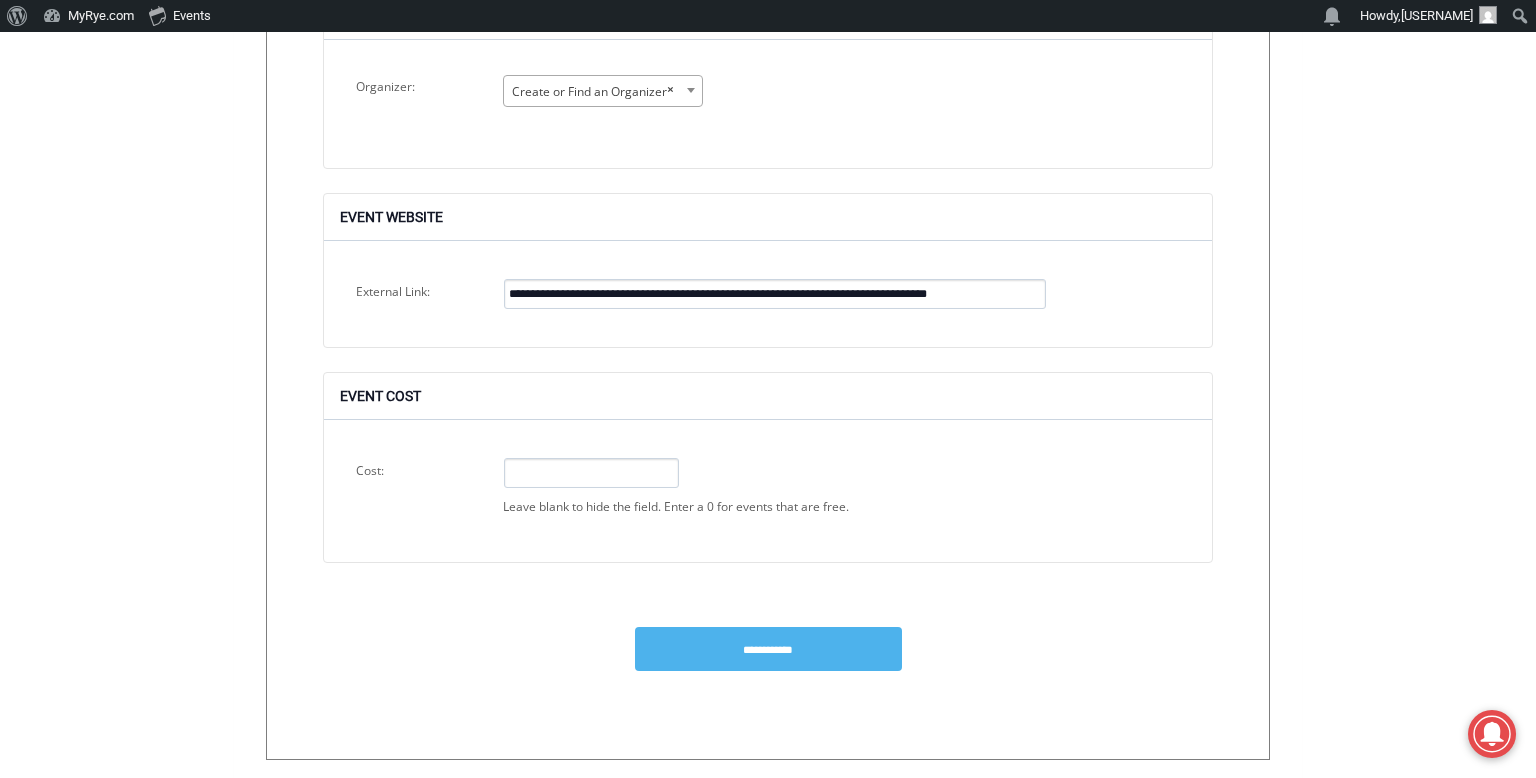 scroll, scrollTop: 2863, scrollLeft: 0, axis: vertical 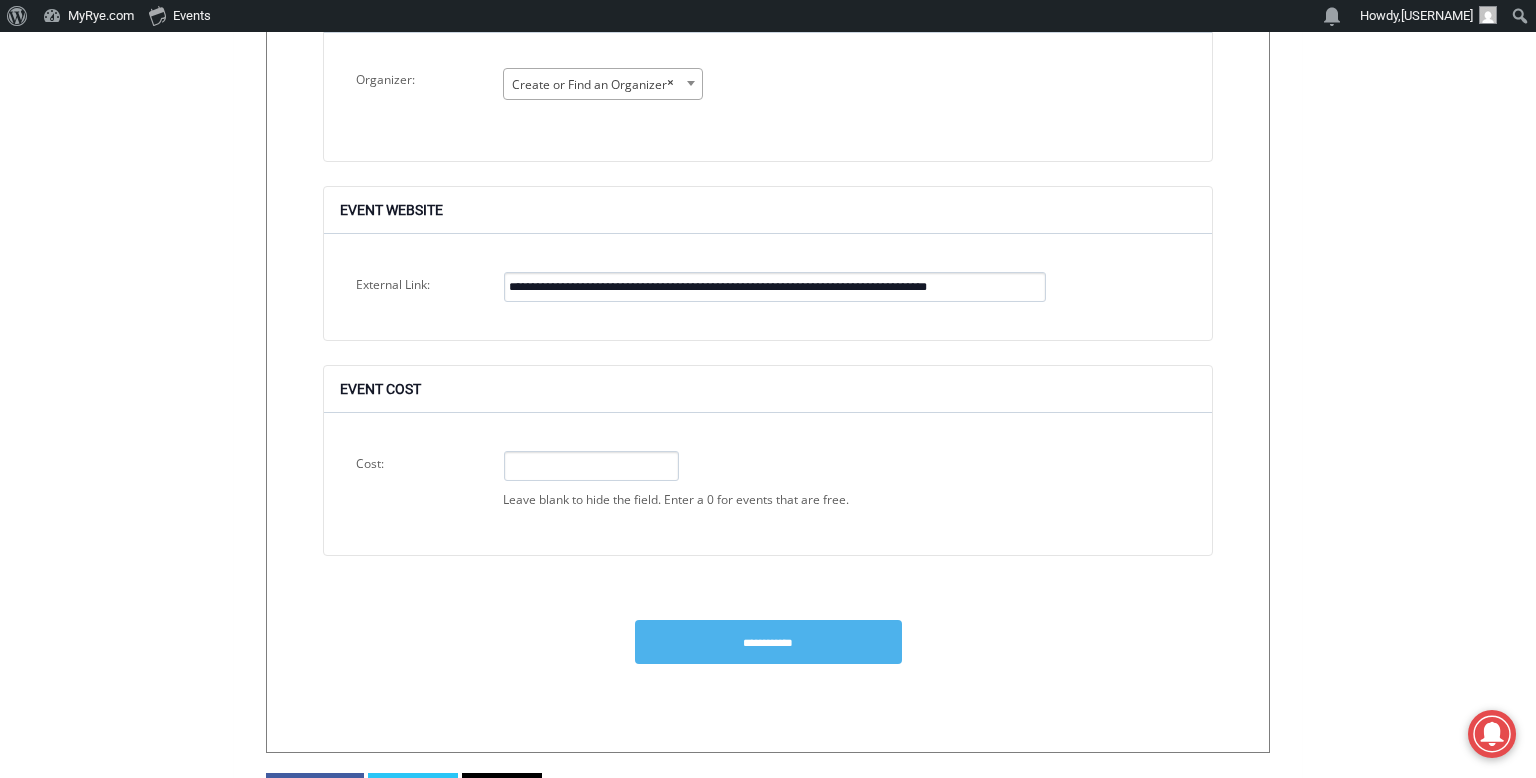 type on "**********" 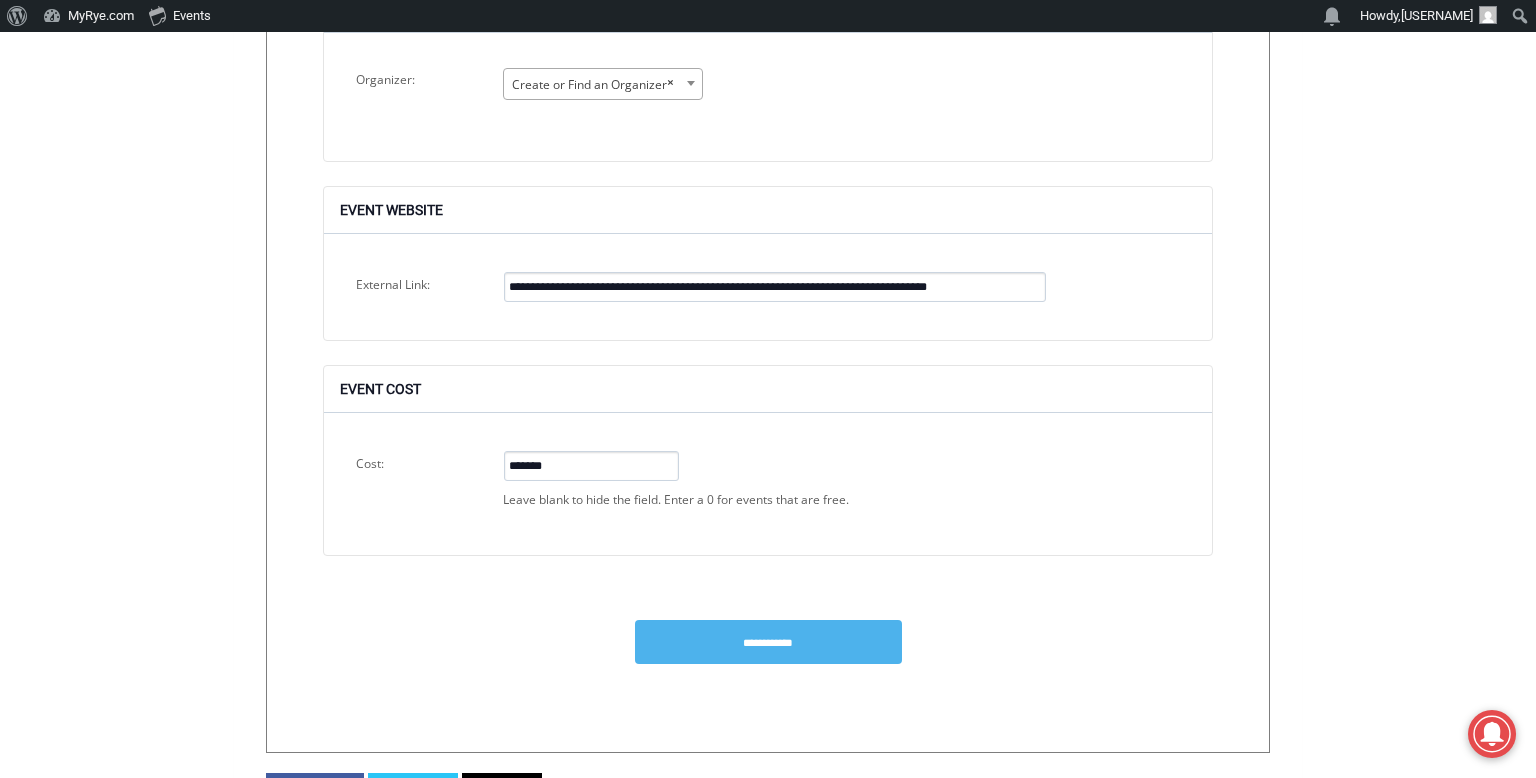 click on "*******" at bounding box center (591, 466) 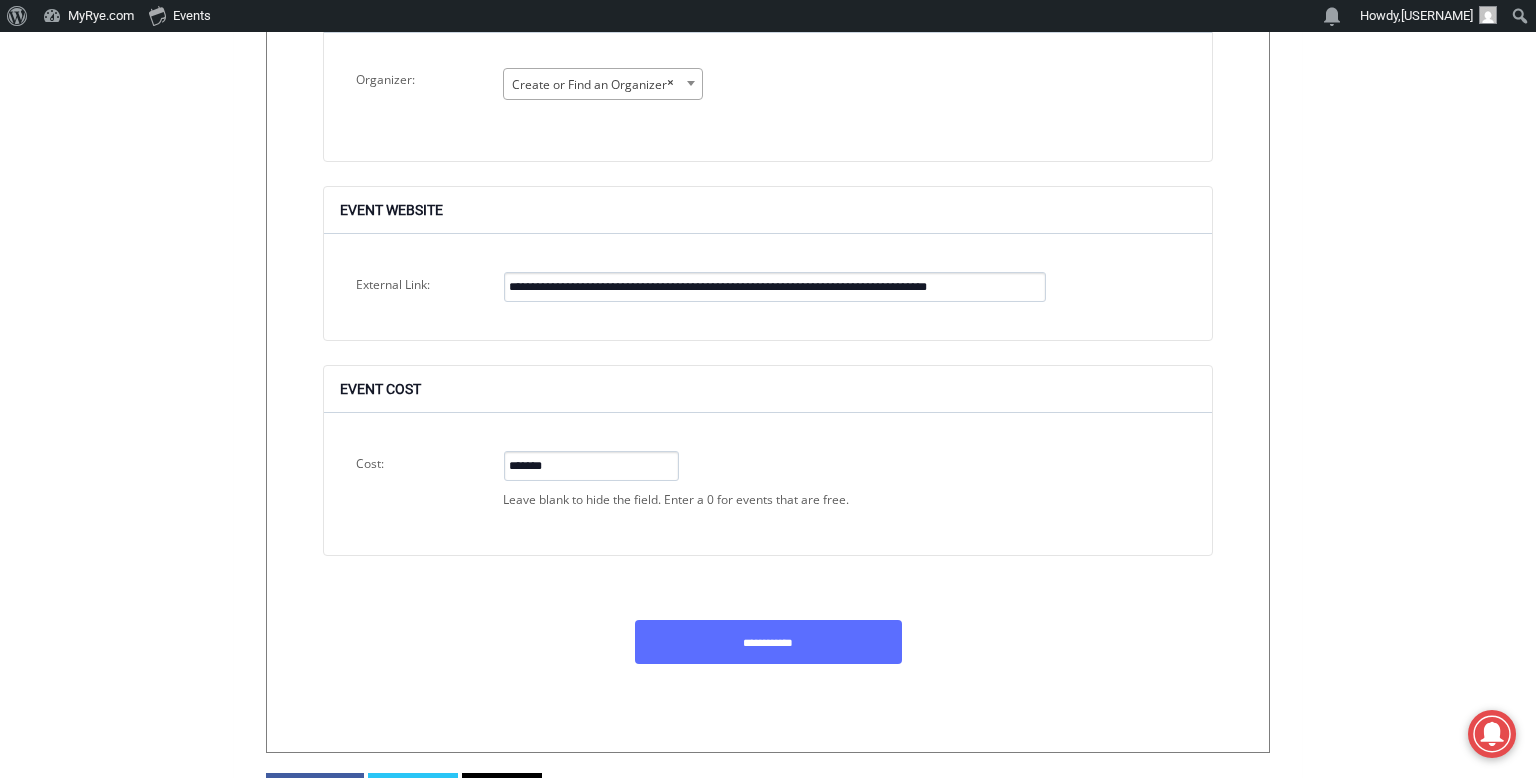 click on "******" at bounding box center (768, 642) 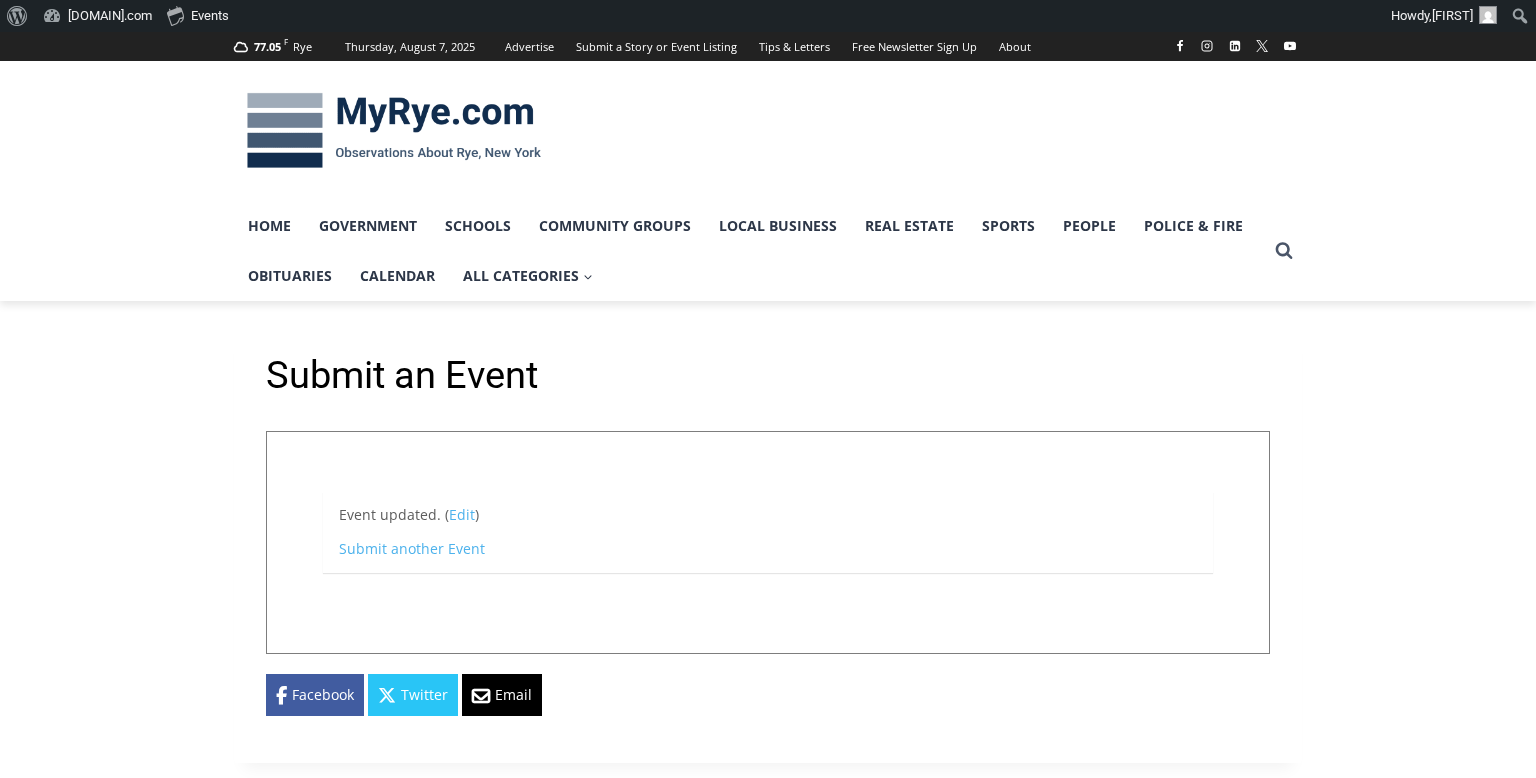 scroll, scrollTop: 0, scrollLeft: 0, axis: both 